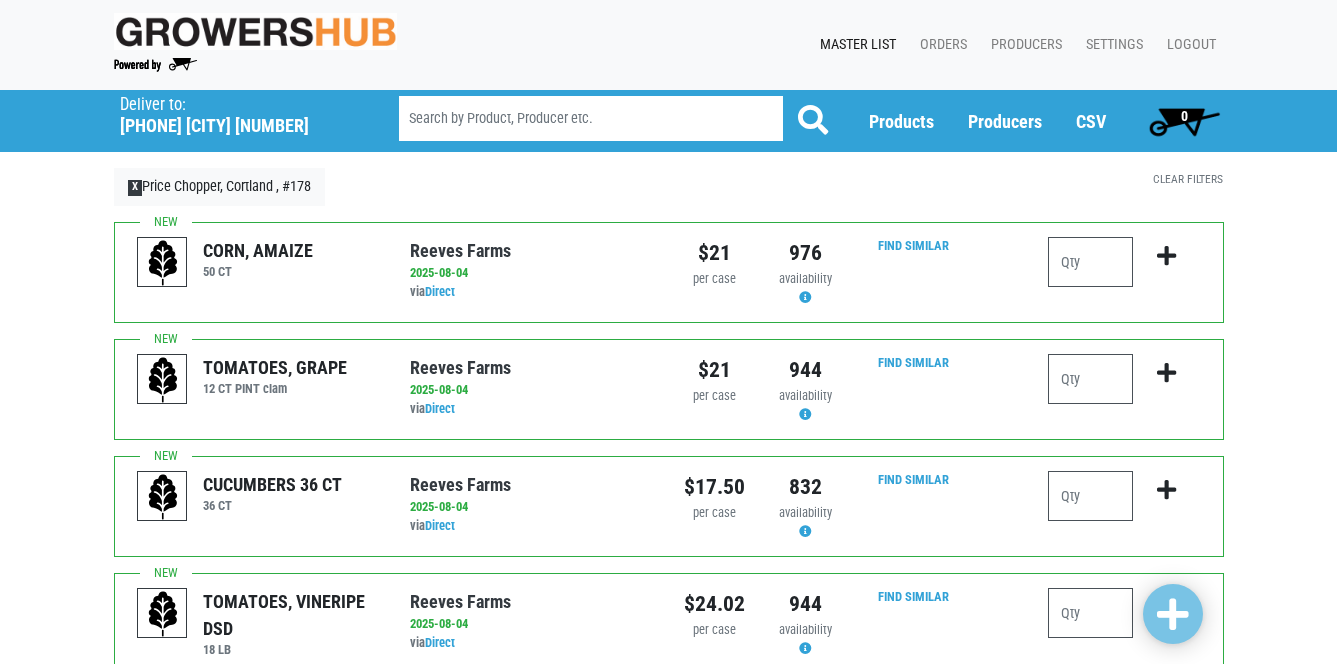 scroll, scrollTop: 0, scrollLeft: 0, axis: both 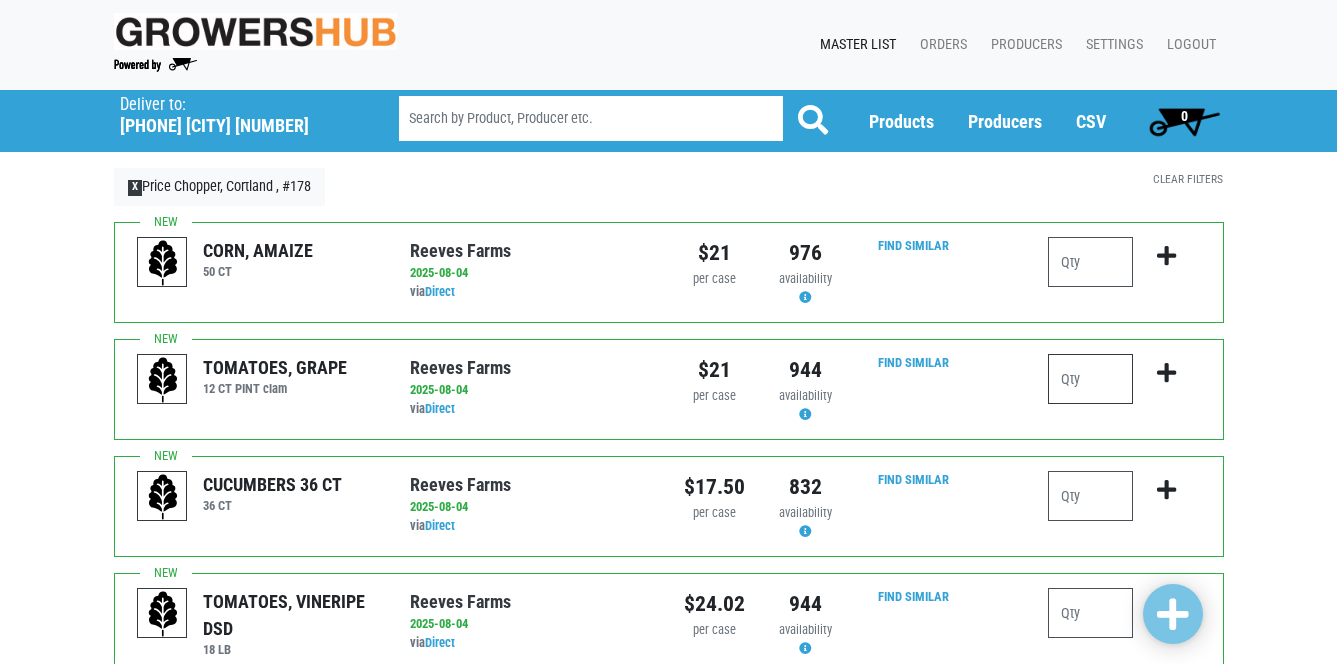 drag, startPoint x: 1060, startPoint y: 382, endPoint x: 1038, endPoint y: 380, distance: 22.090721 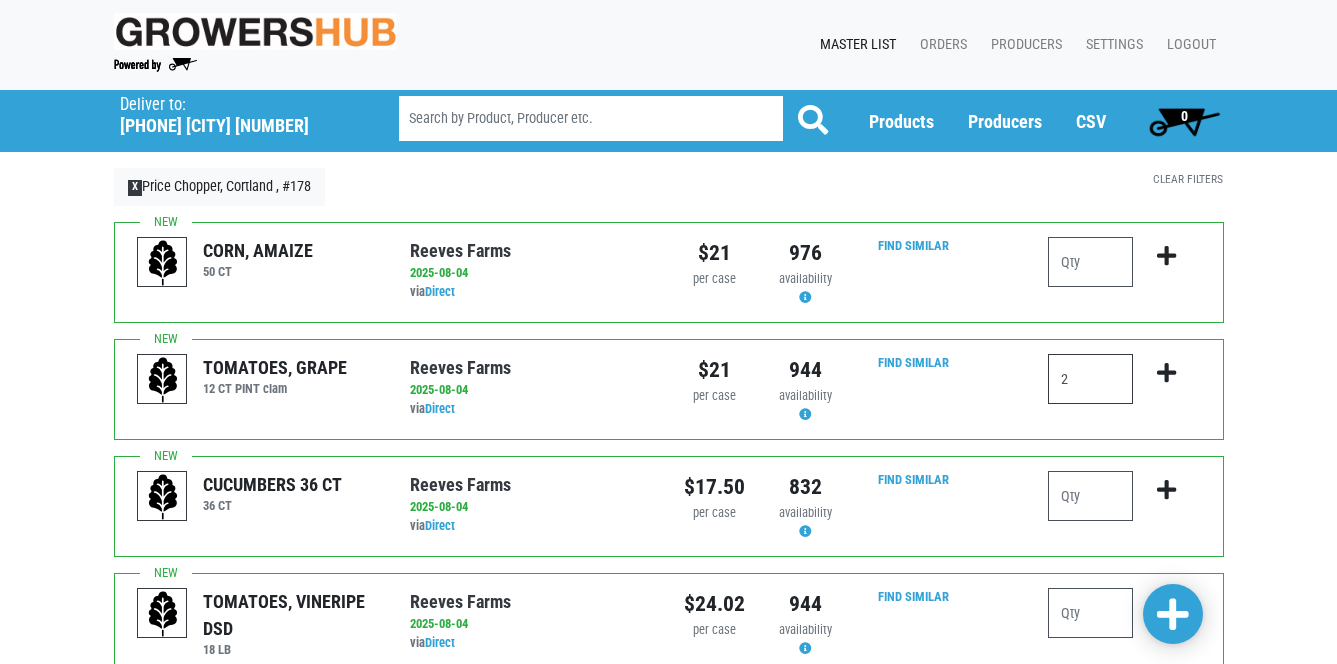 type on "2" 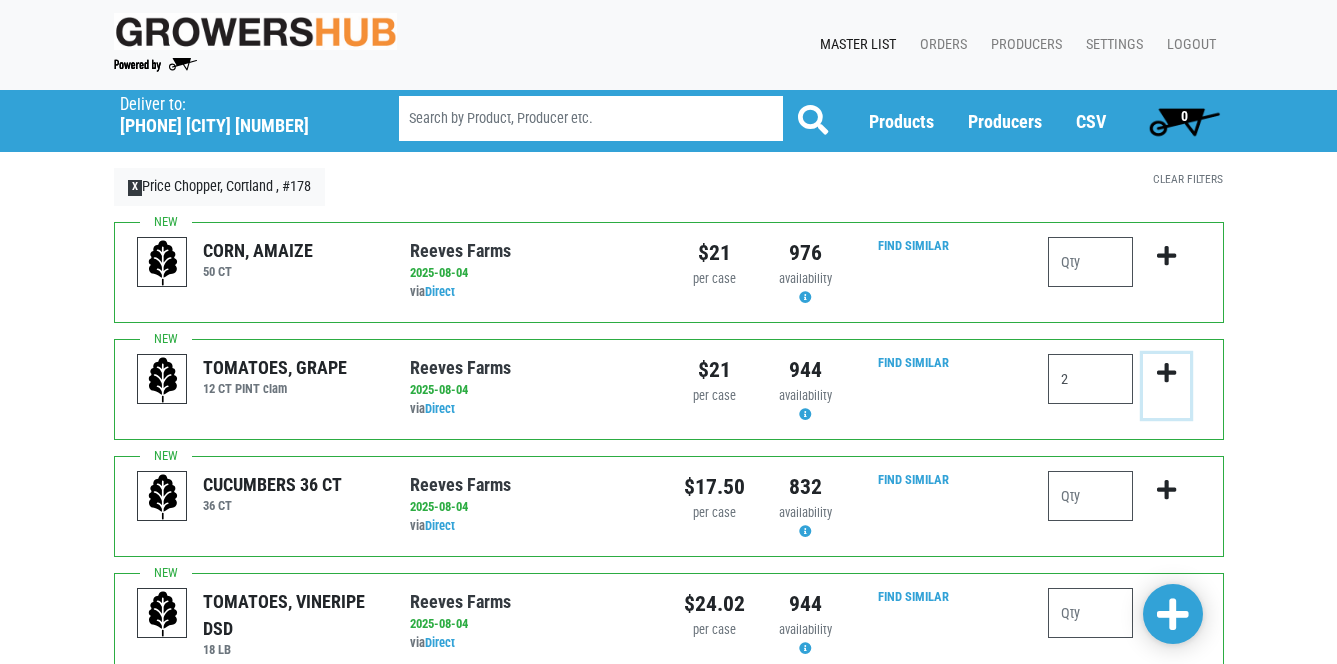 click at bounding box center (1166, 373) 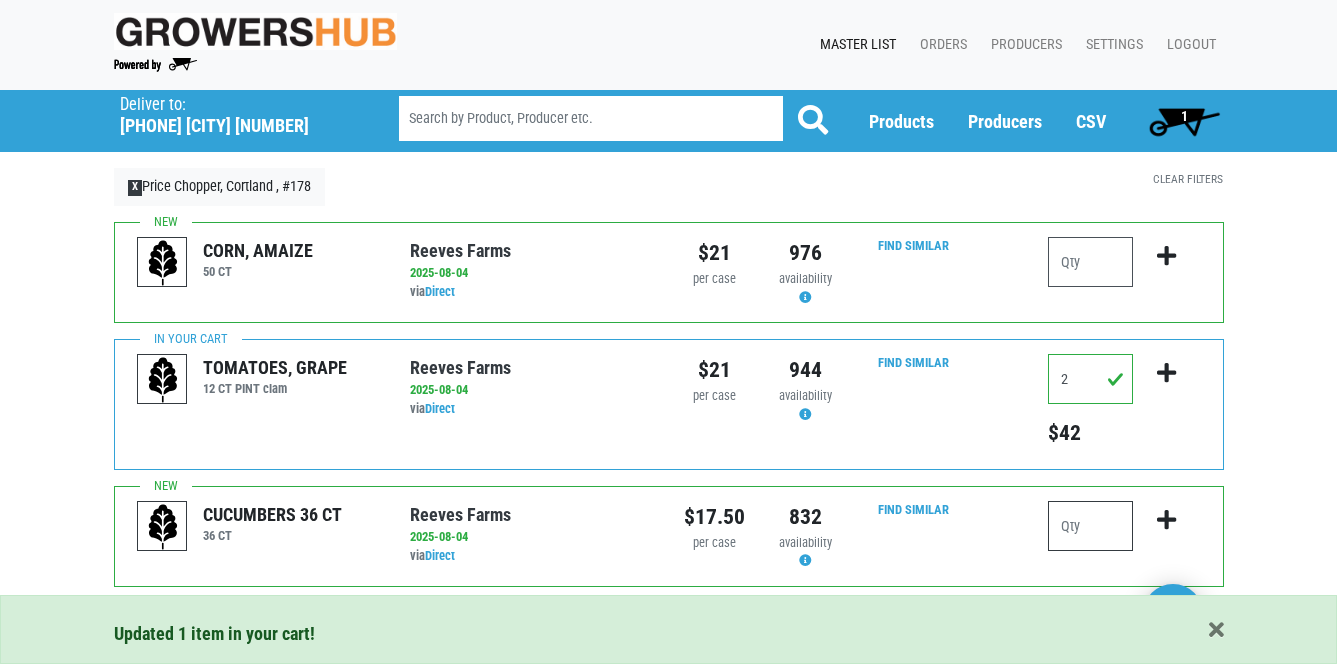 click at bounding box center [1090, 526] 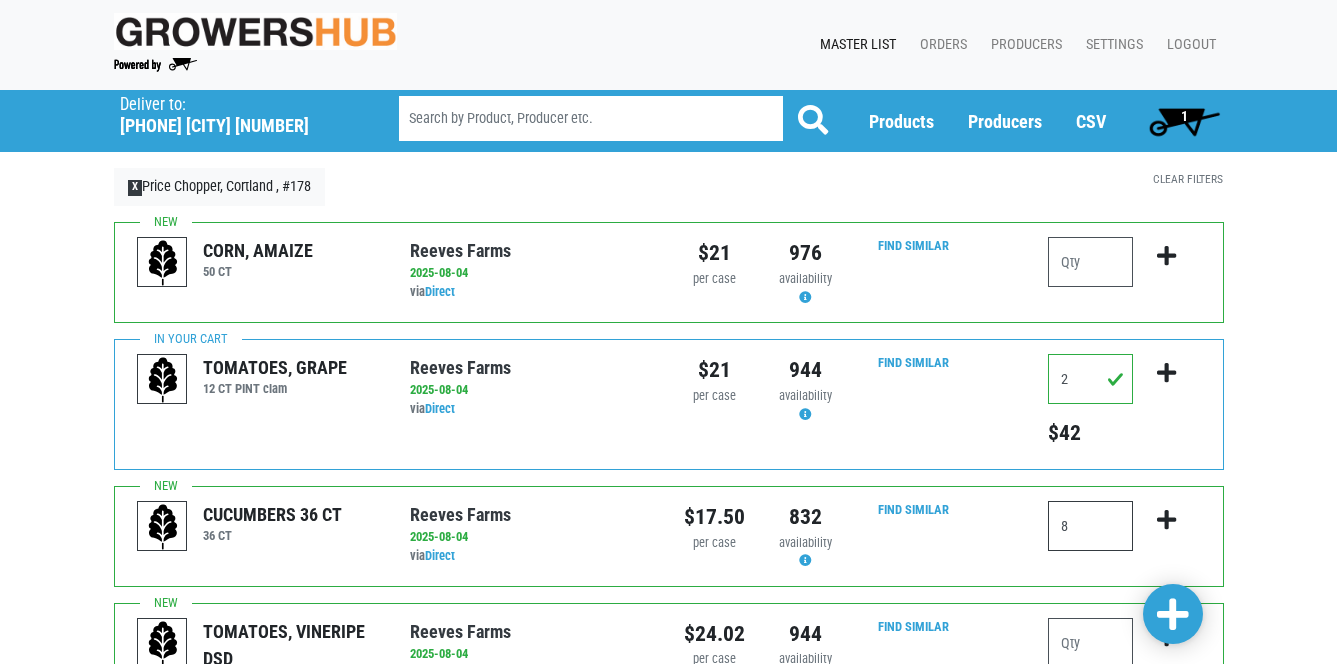 type on "8" 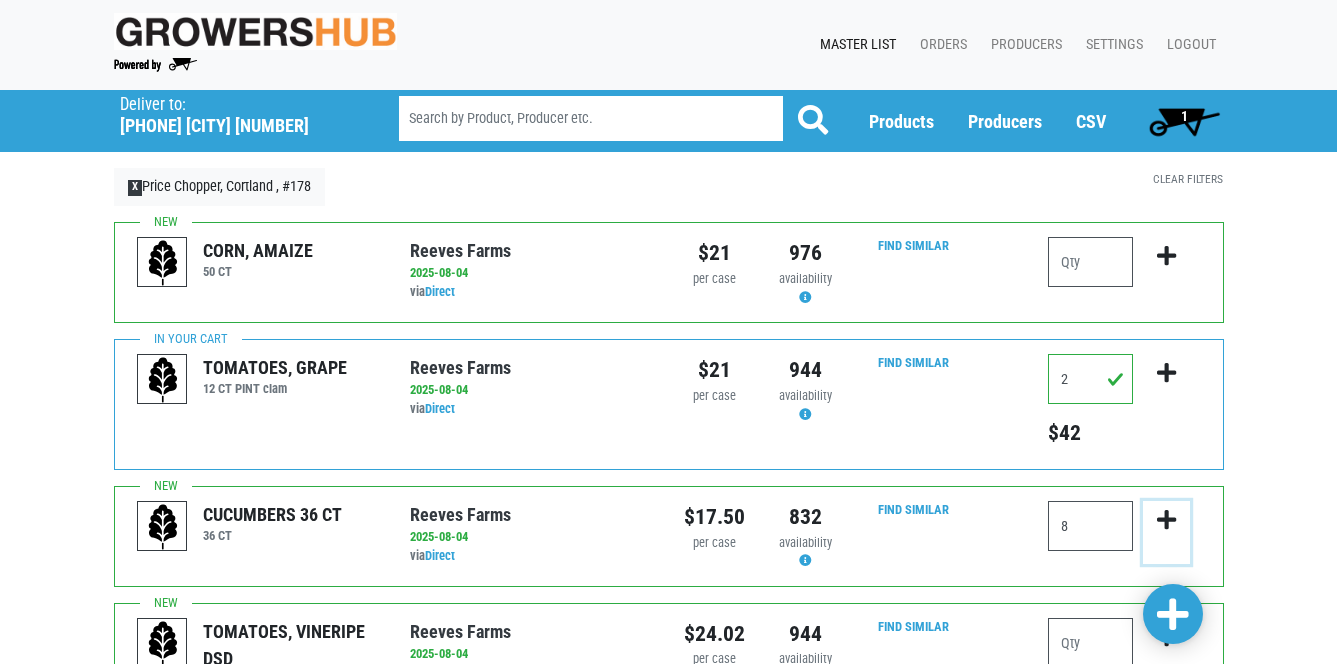 click at bounding box center [1166, 520] 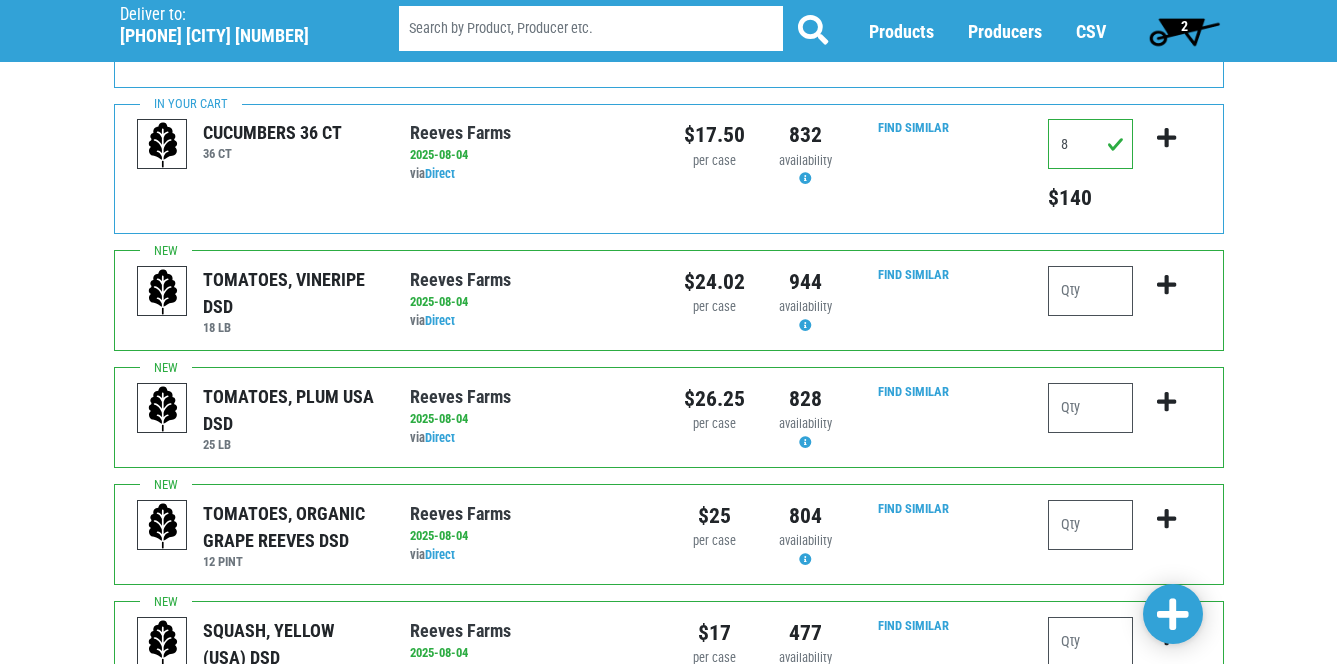 scroll, scrollTop: 403, scrollLeft: 0, axis: vertical 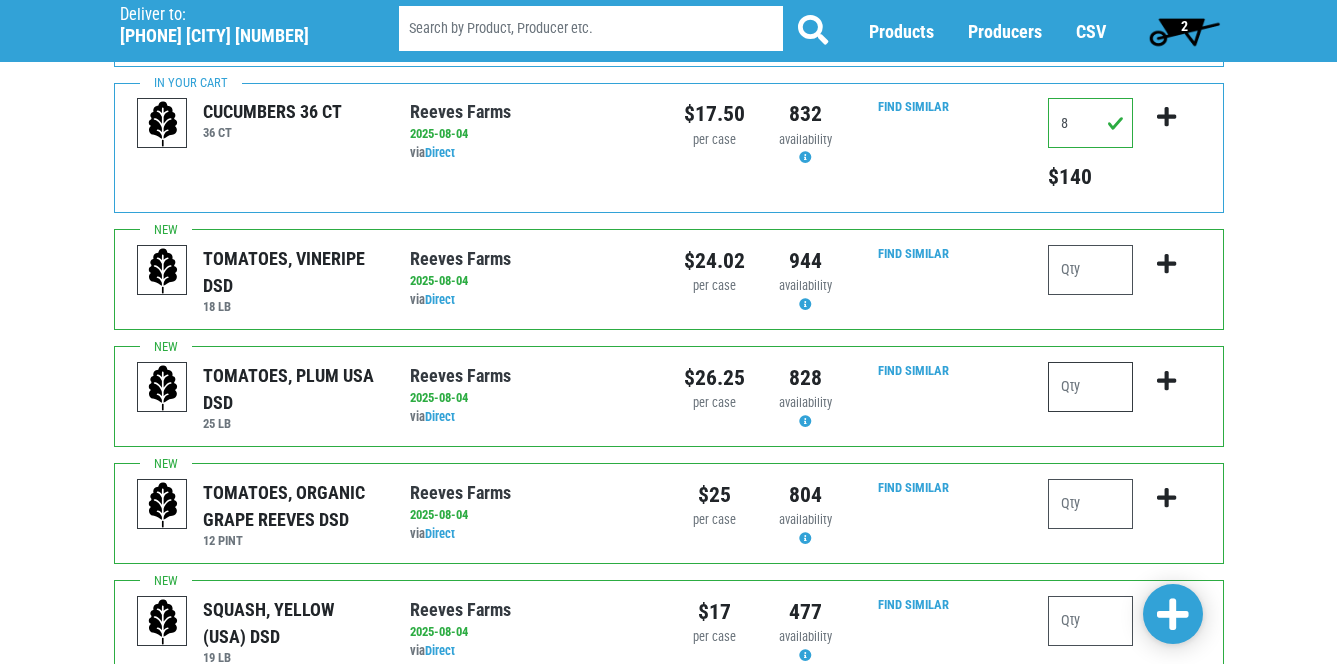 click at bounding box center (1090, 387) 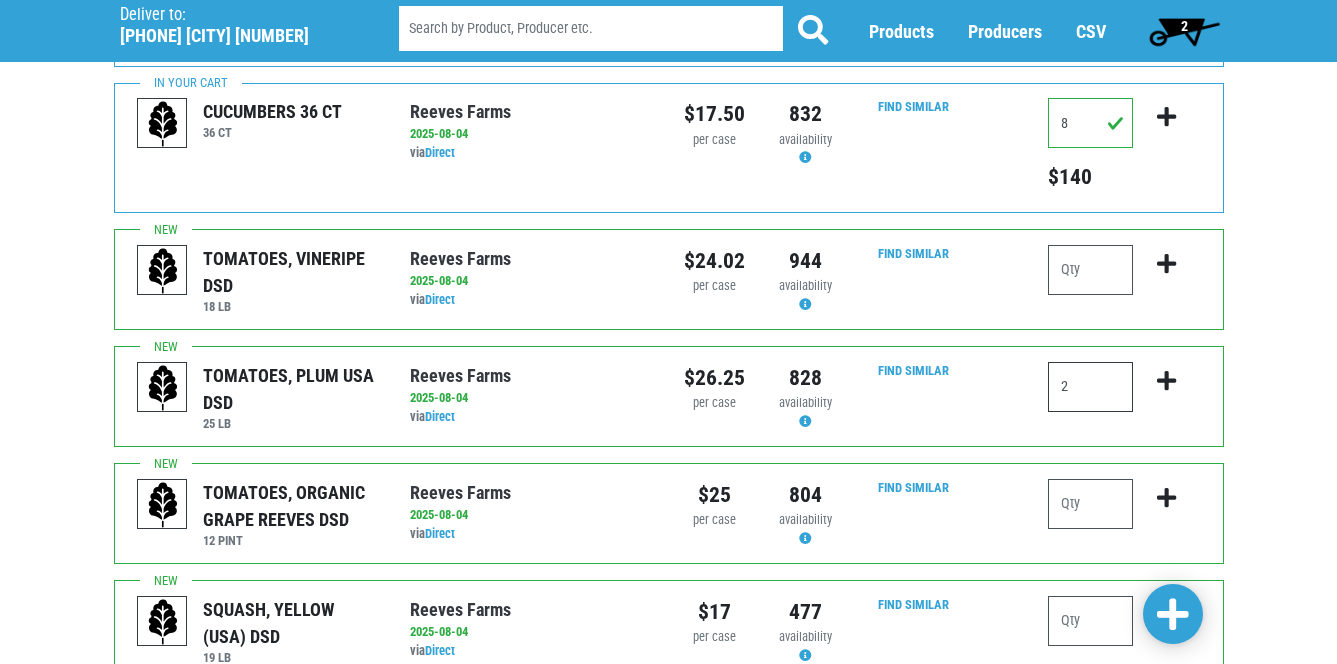 type on "2" 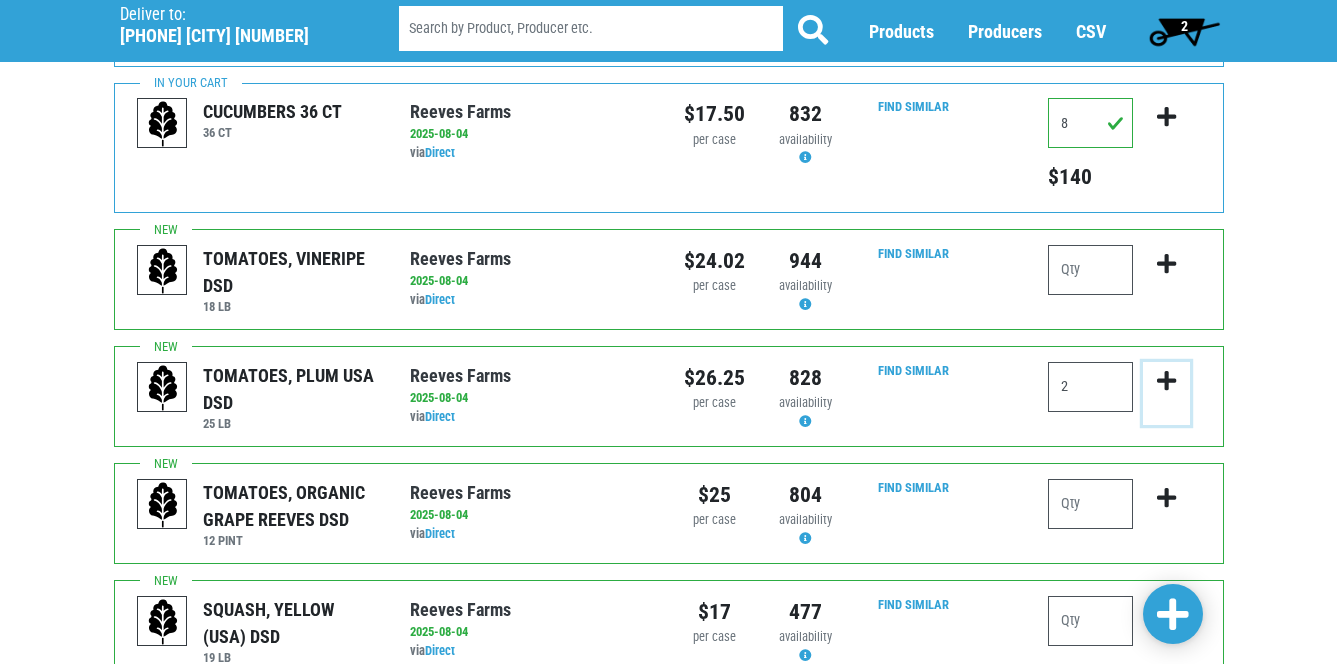 click at bounding box center [1166, 381] 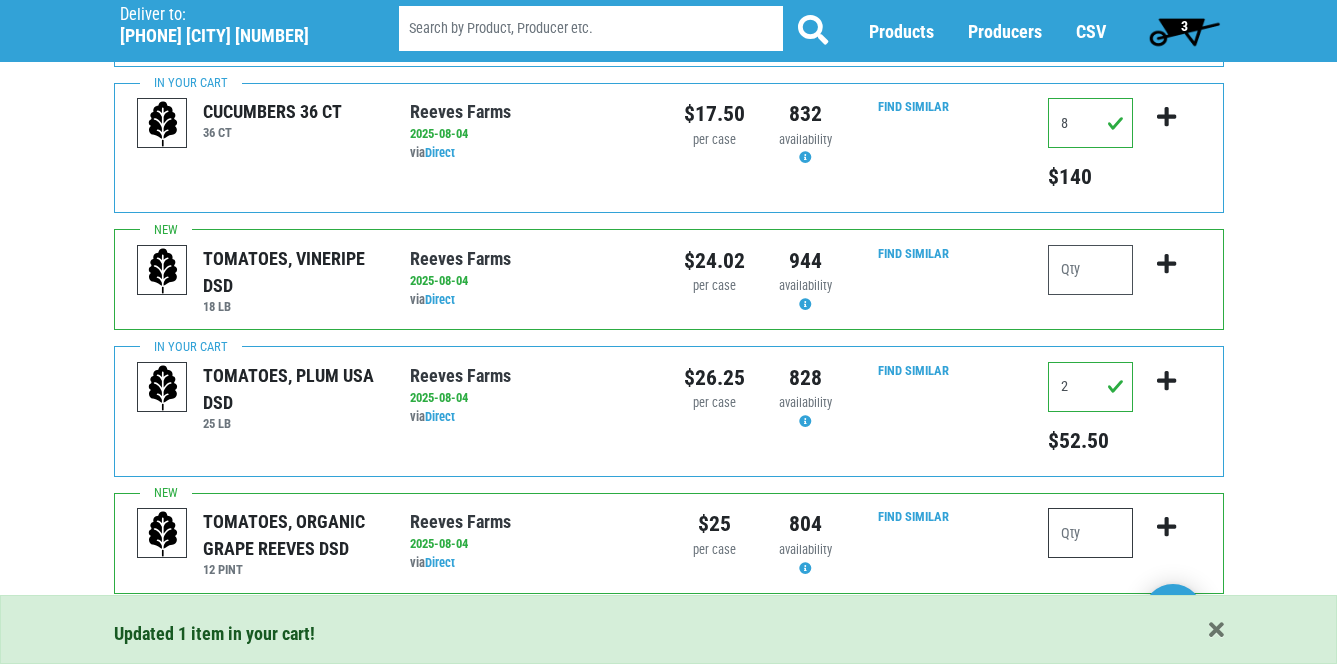 click at bounding box center [1090, 533] 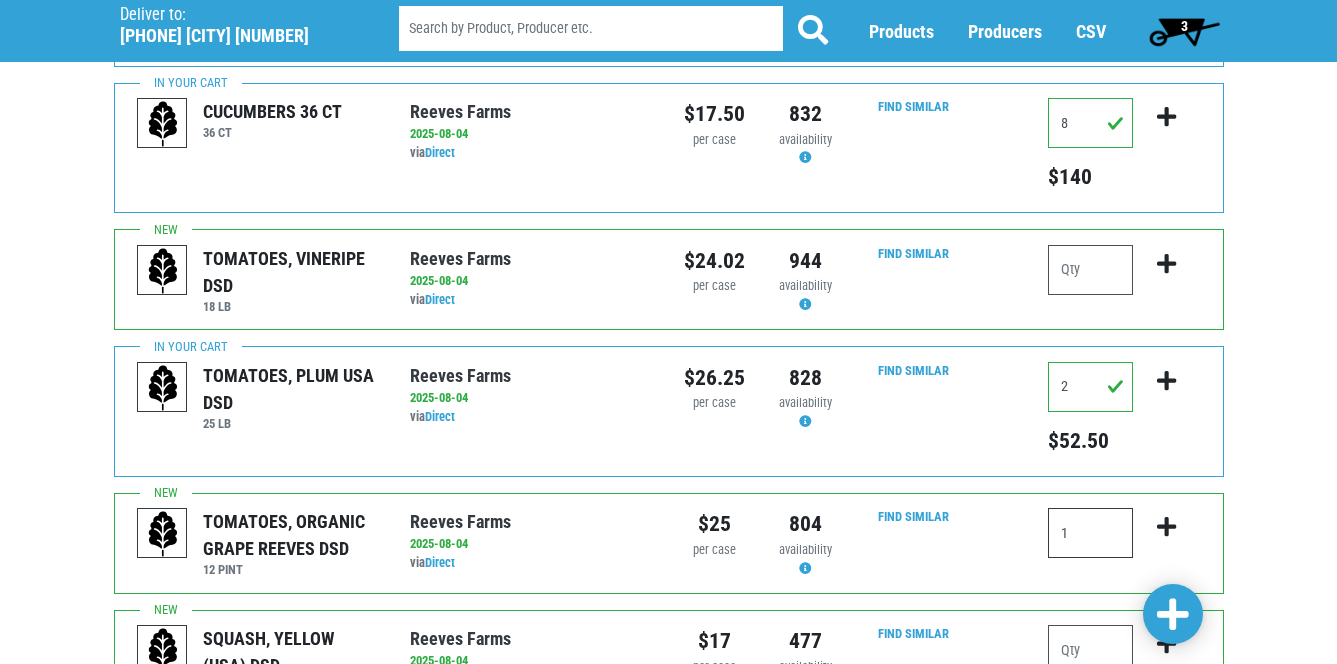 type on "1" 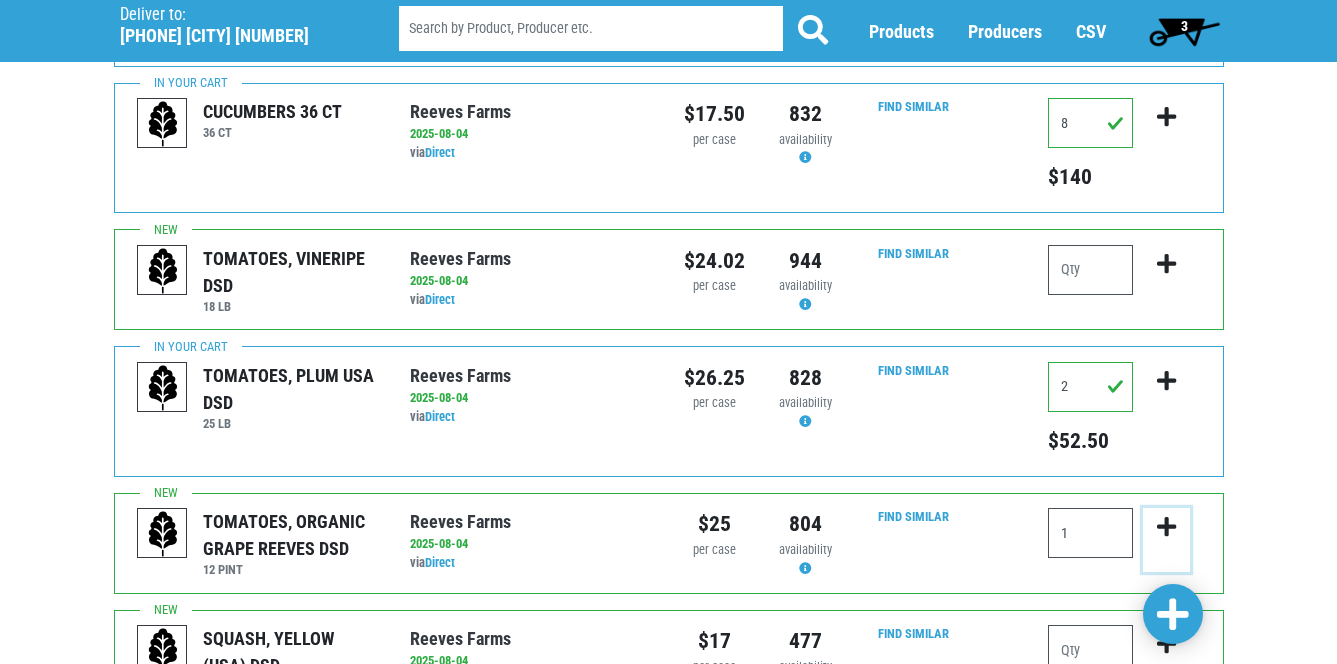 click at bounding box center [1166, 527] 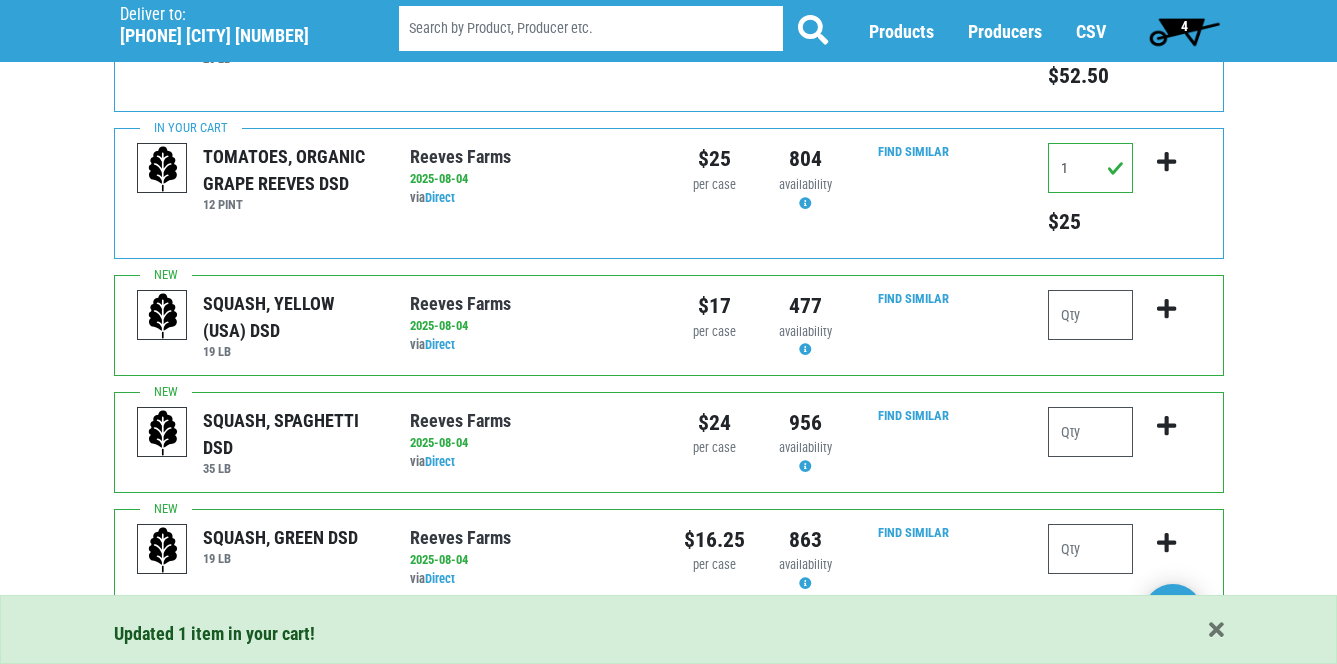 scroll, scrollTop: 815, scrollLeft: 0, axis: vertical 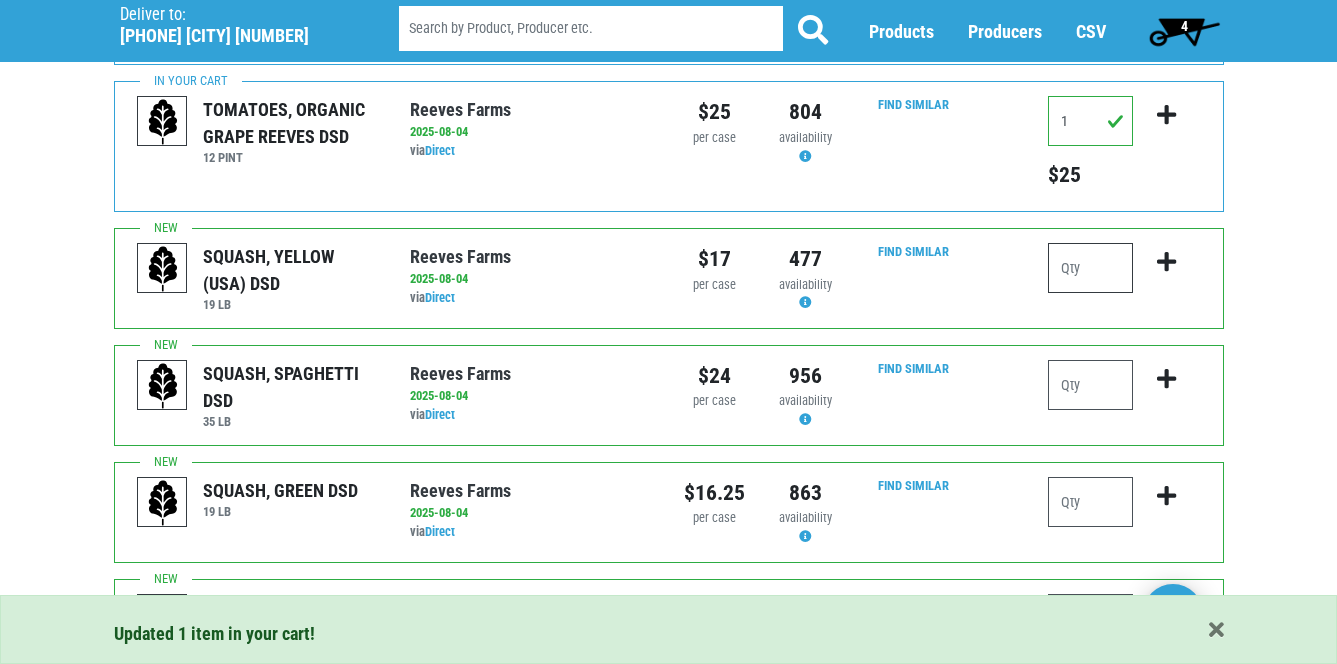 click at bounding box center [1090, 268] 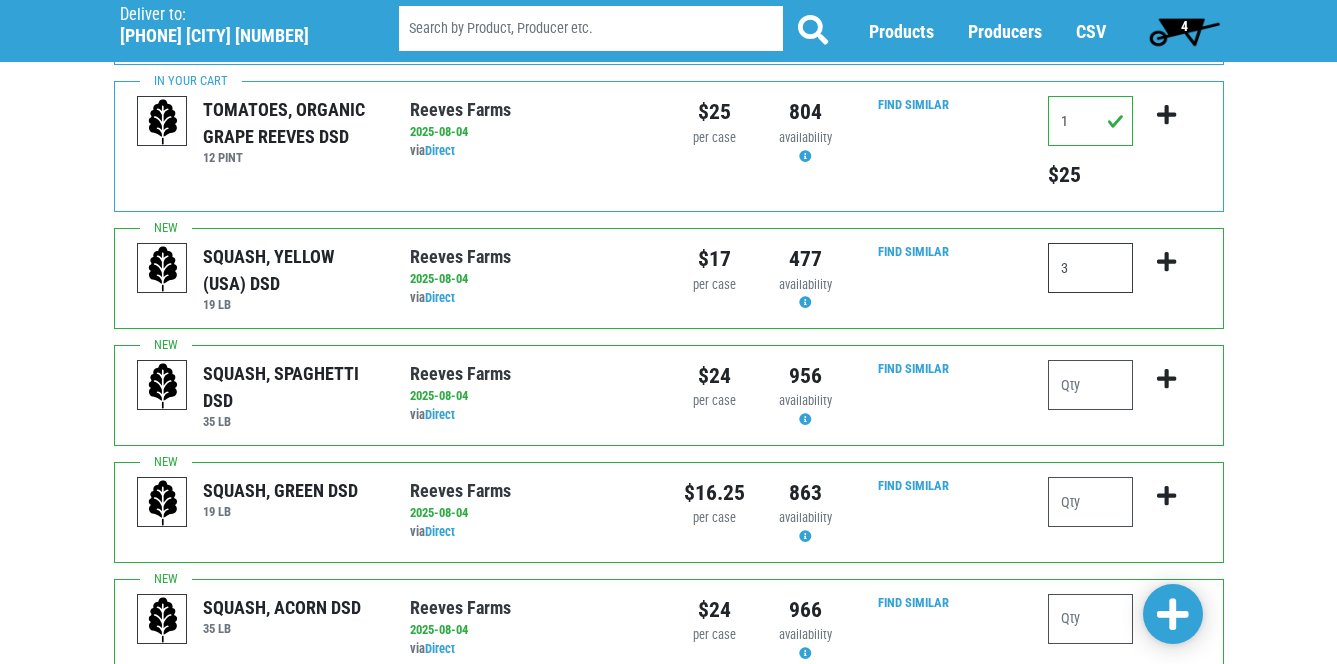 type on "3" 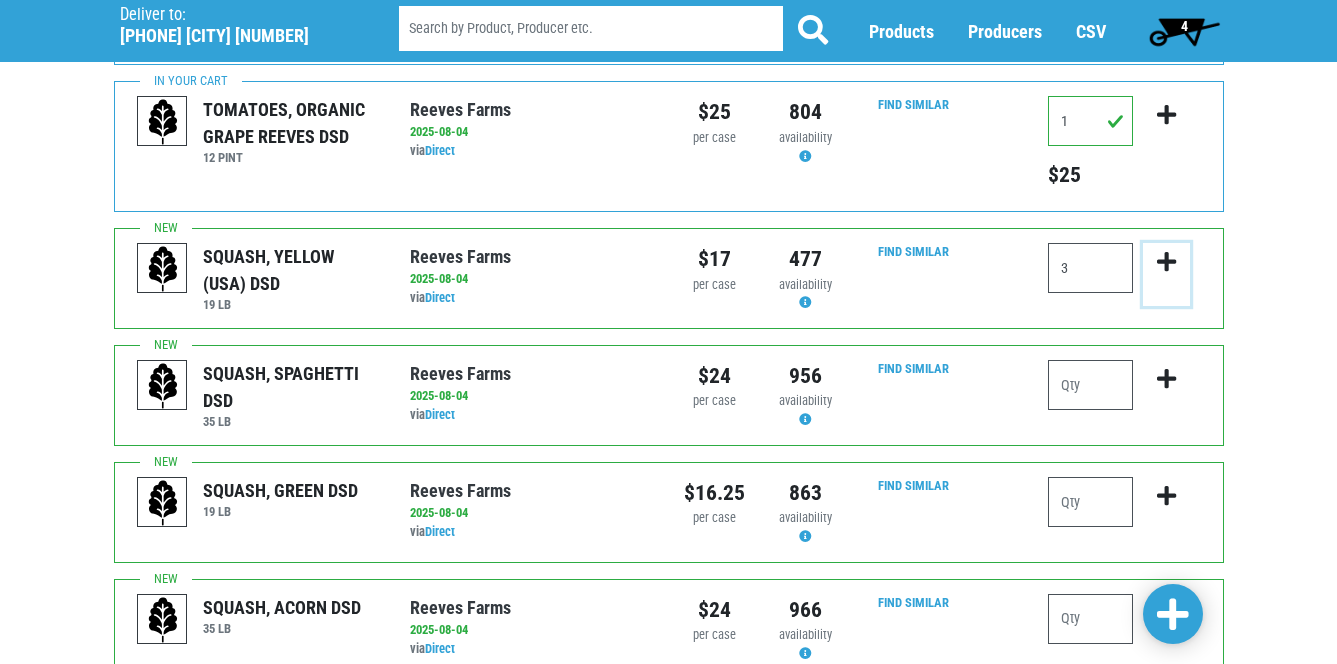 click at bounding box center (1166, 262) 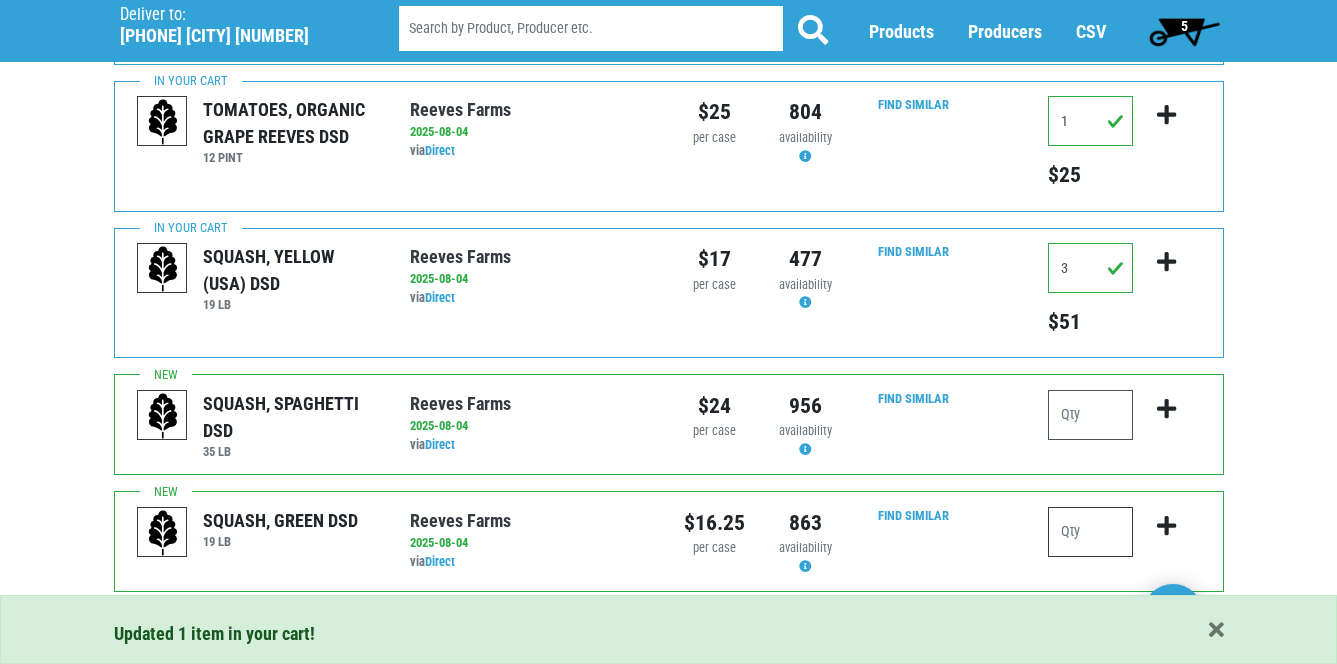 click at bounding box center [1090, 532] 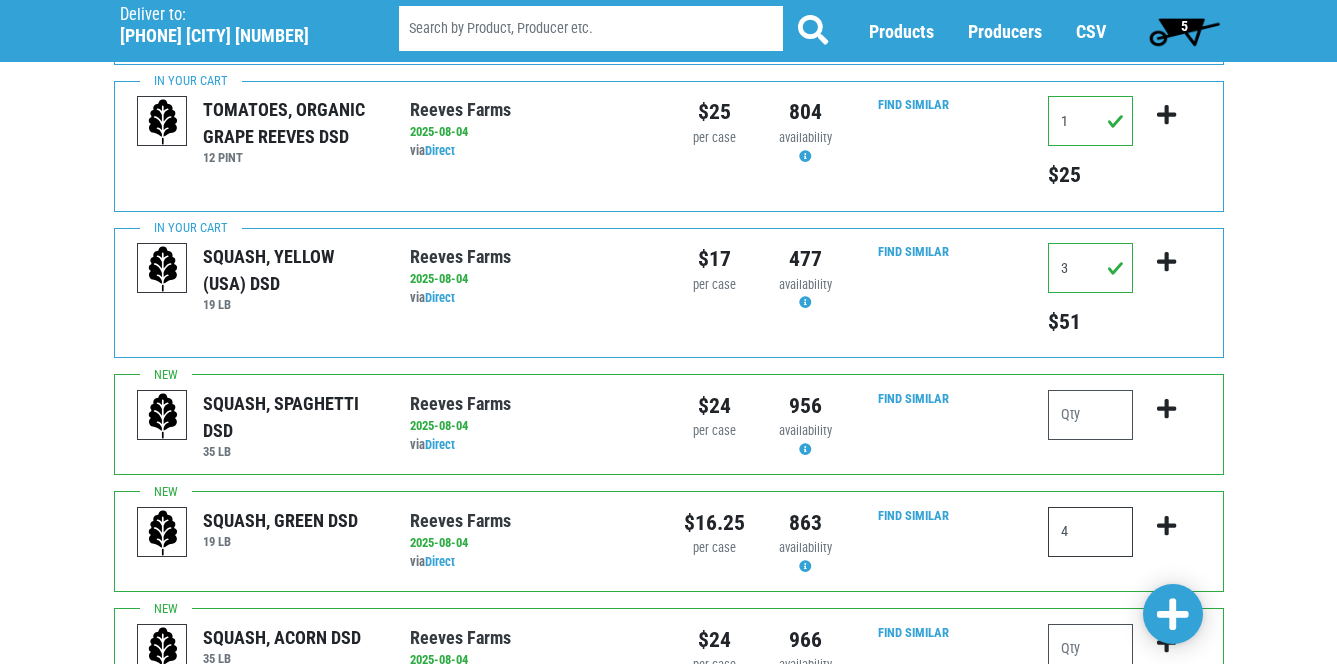 type on "4" 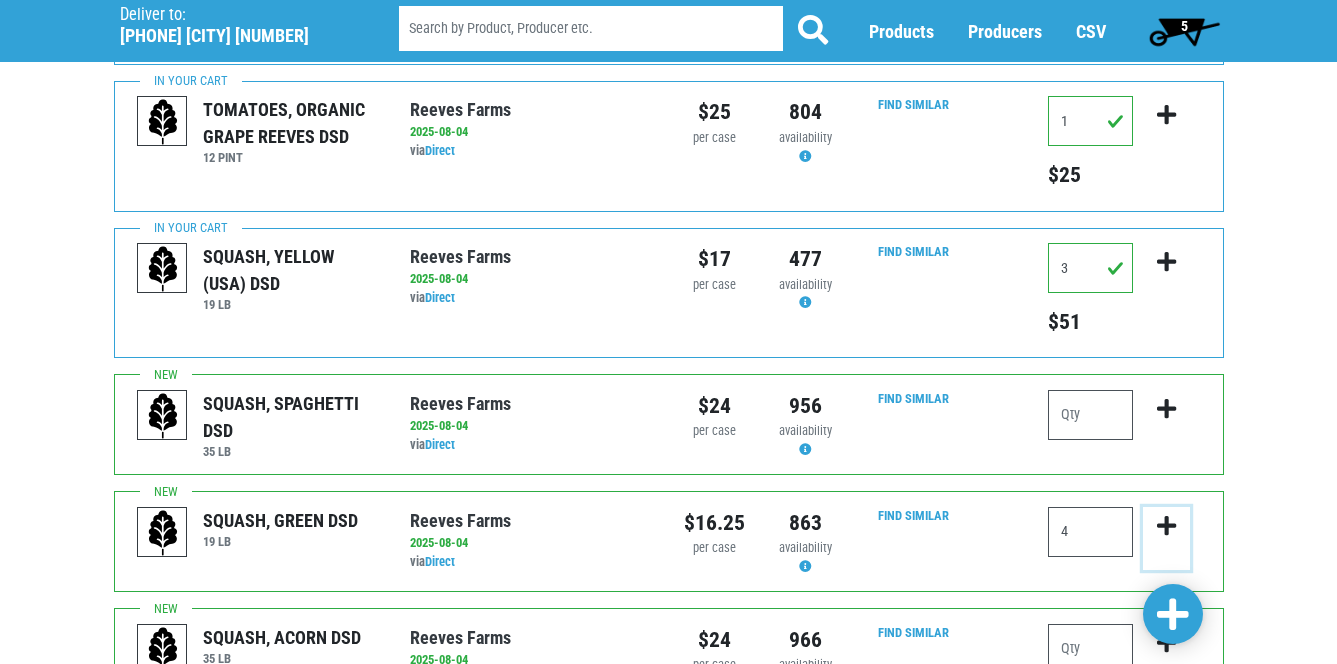 click at bounding box center [1166, 526] 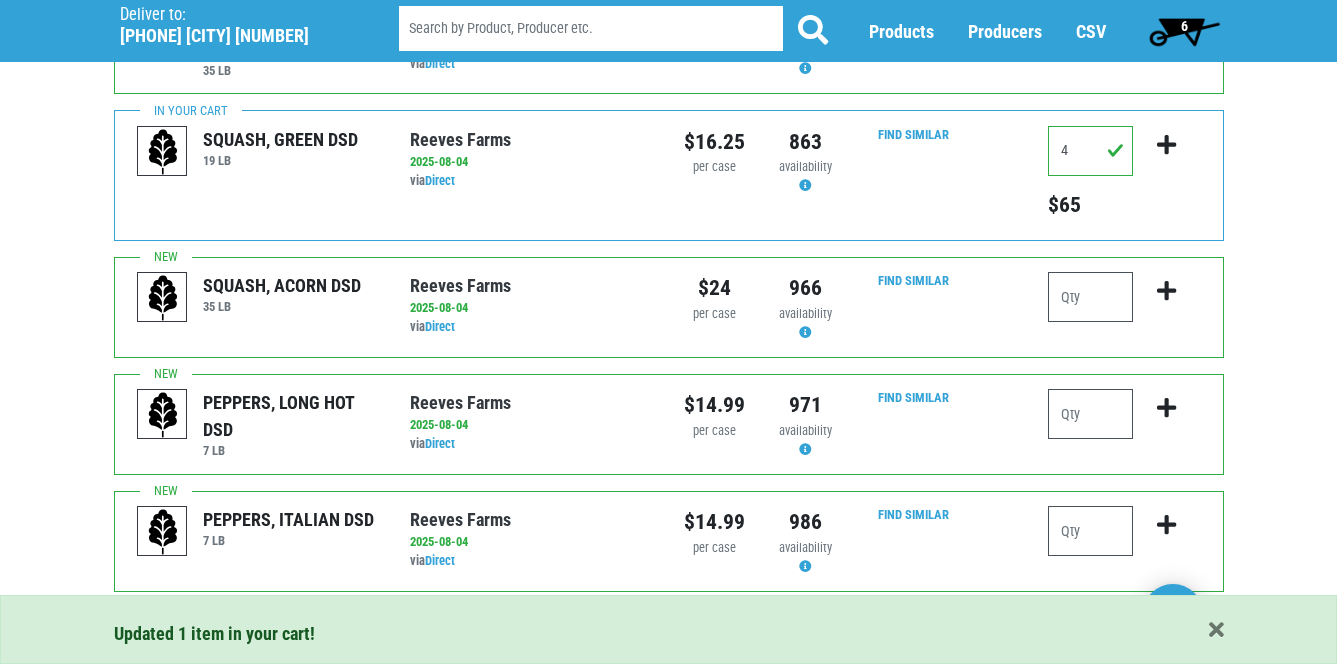 scroll, scrollTop: 1222, scrollLeft: 0, axis: vertical 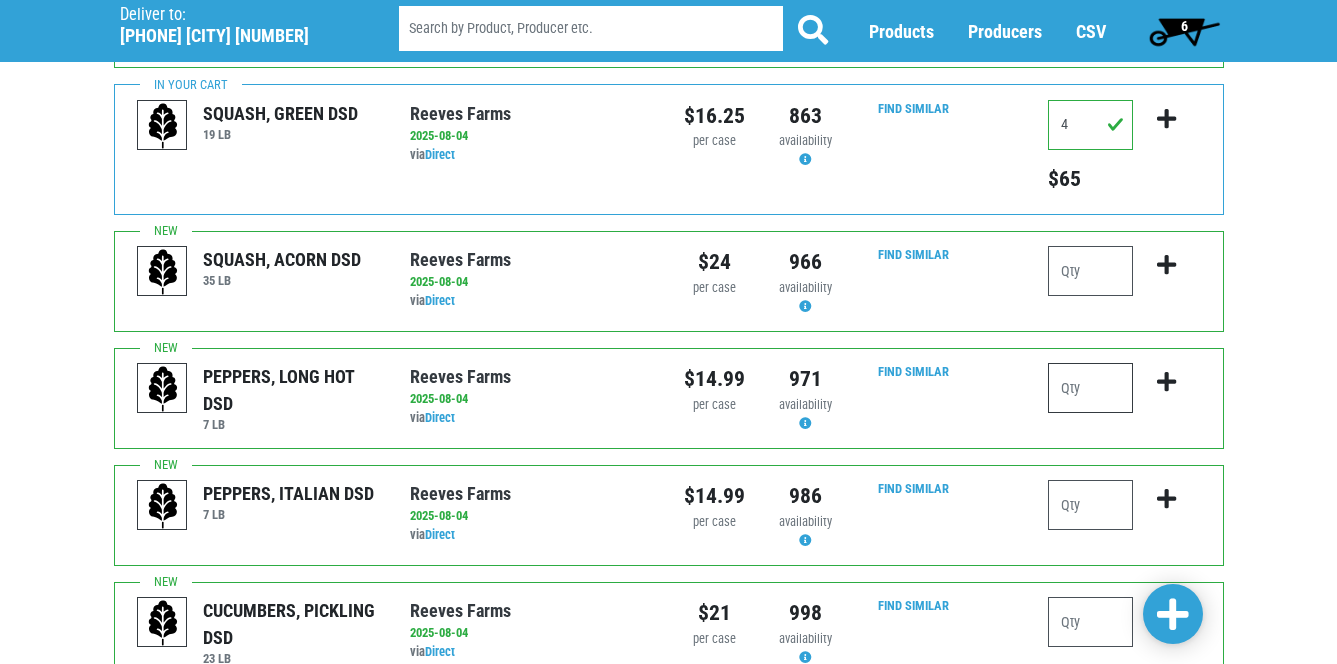click at bounding box center [1090, 388] 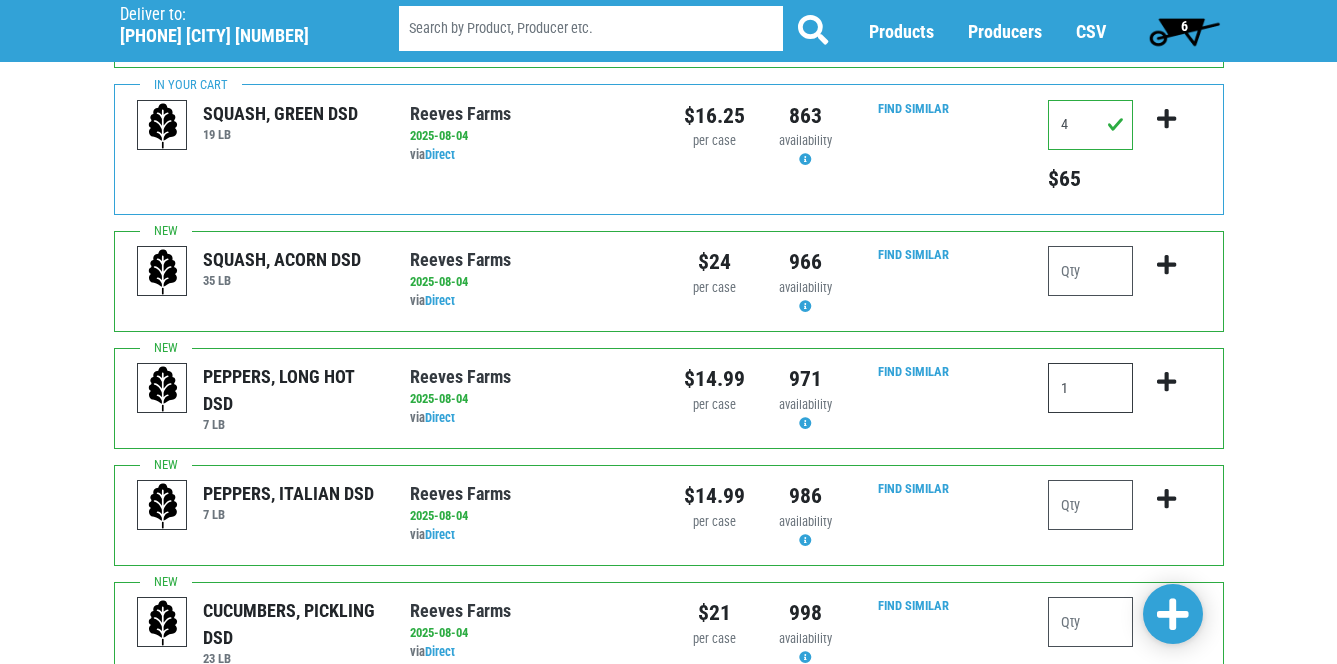 type on "1" 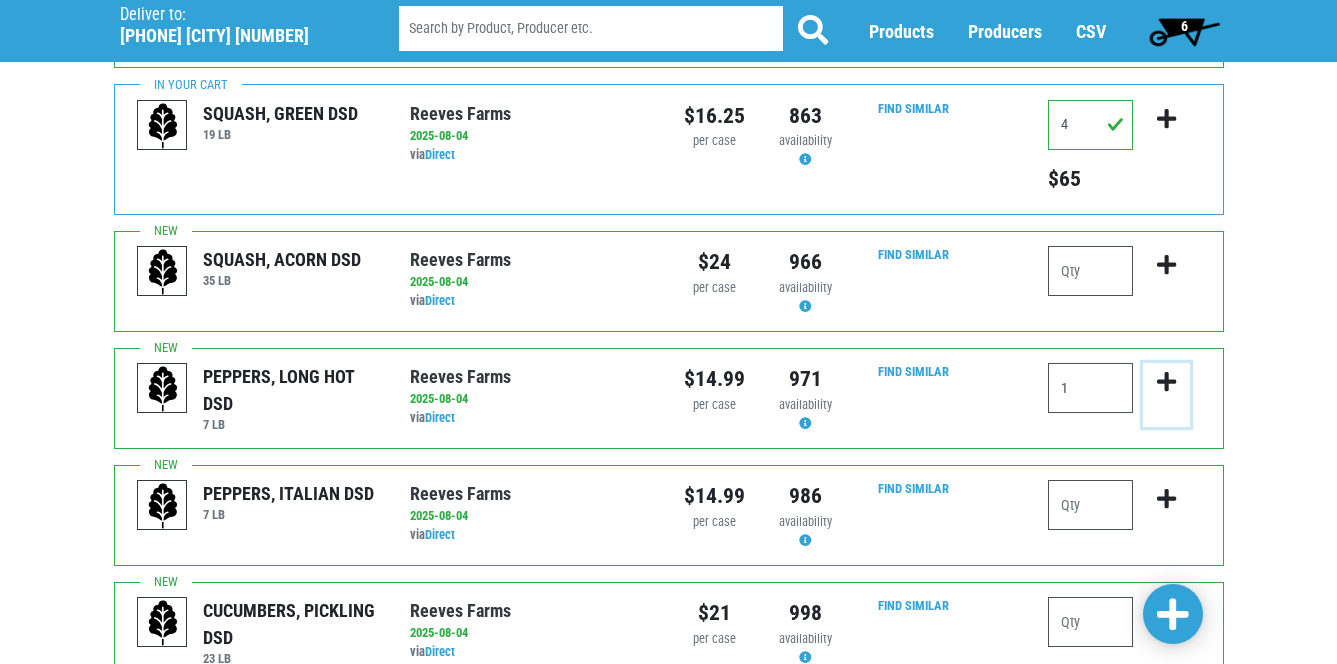 click at bounding box center (1166, 382) 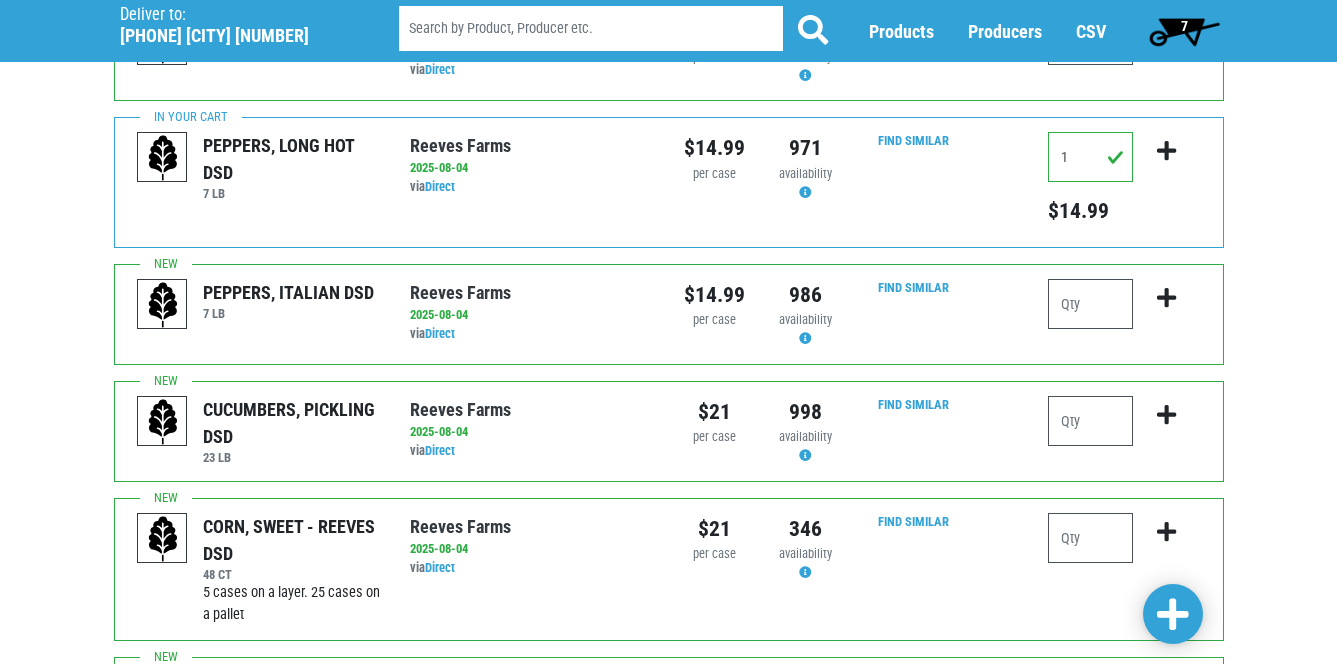 scroll, scrollTop: 1483, scrollLeft: 0, axis: vertical 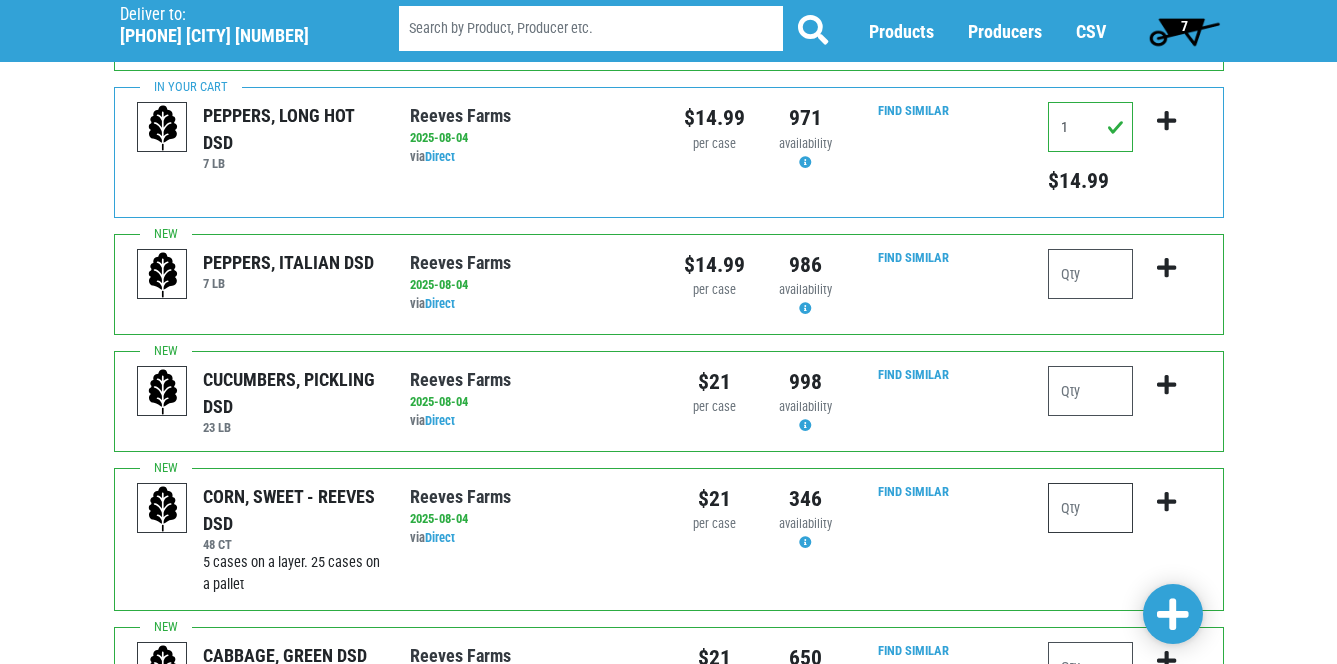 click at bounding box center [1090, 508] 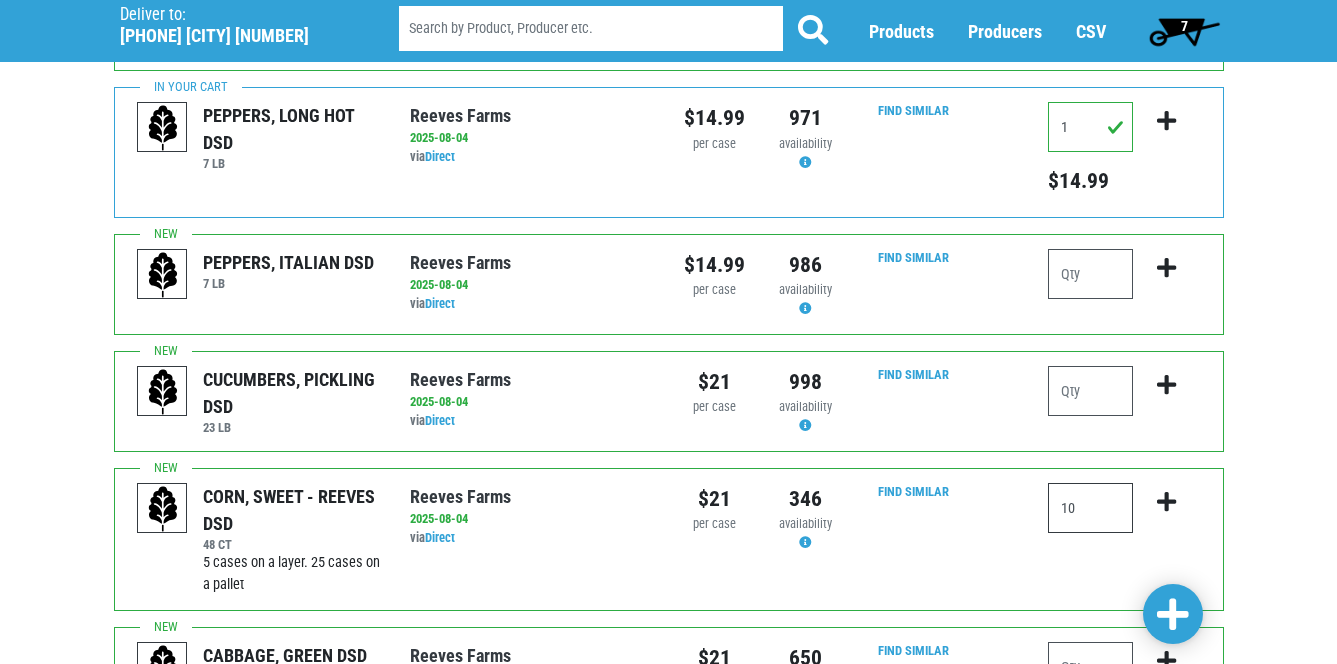 type on "10" 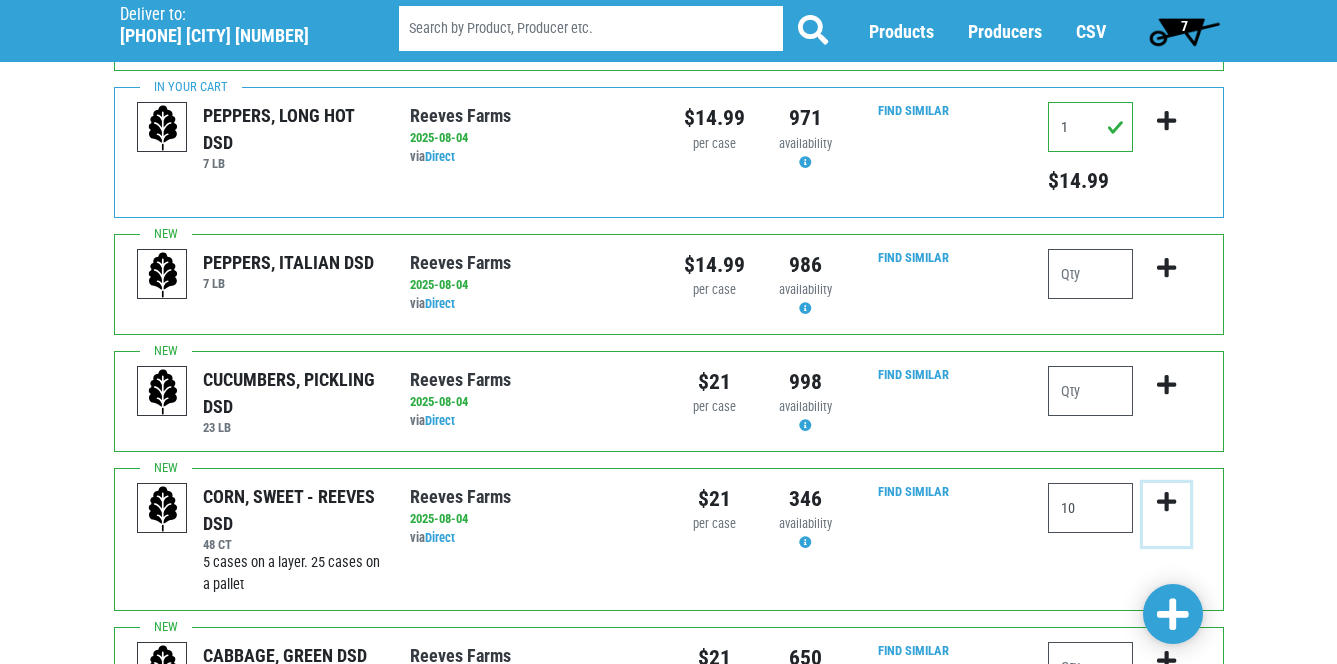 click at bounding box center [1166, 502] 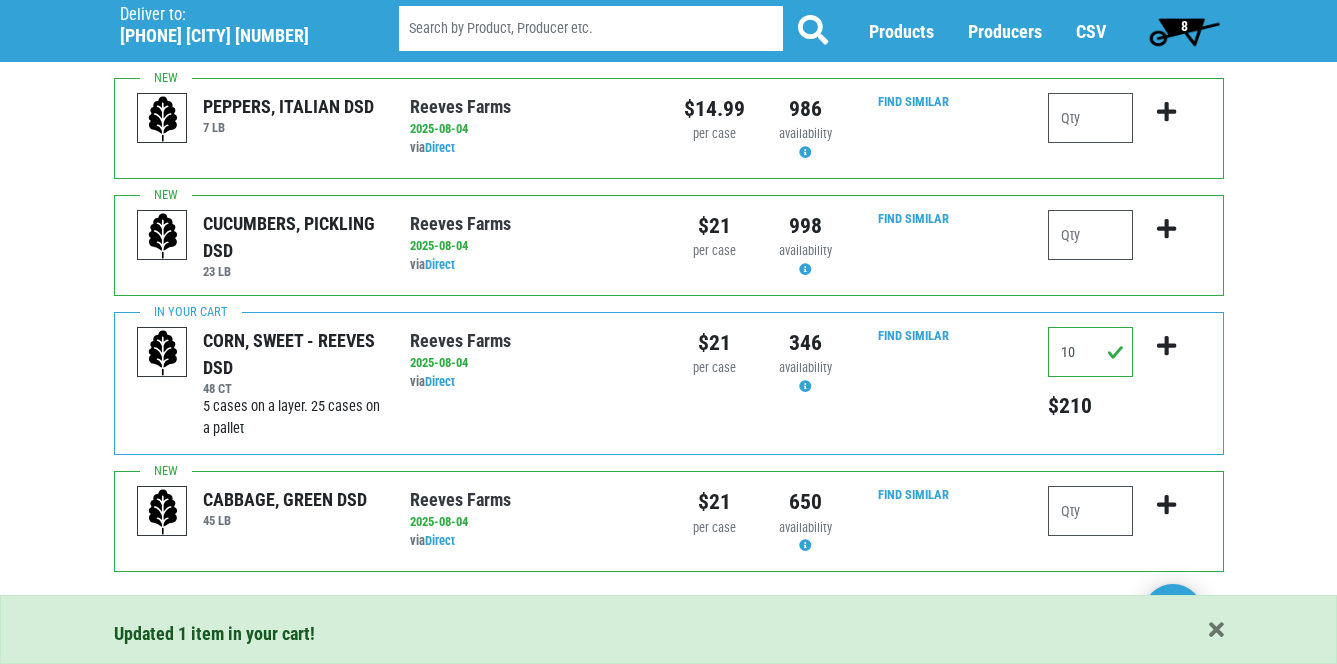 scroll, scrollTop: 1674, scrollLeft: 0, axis: vertical 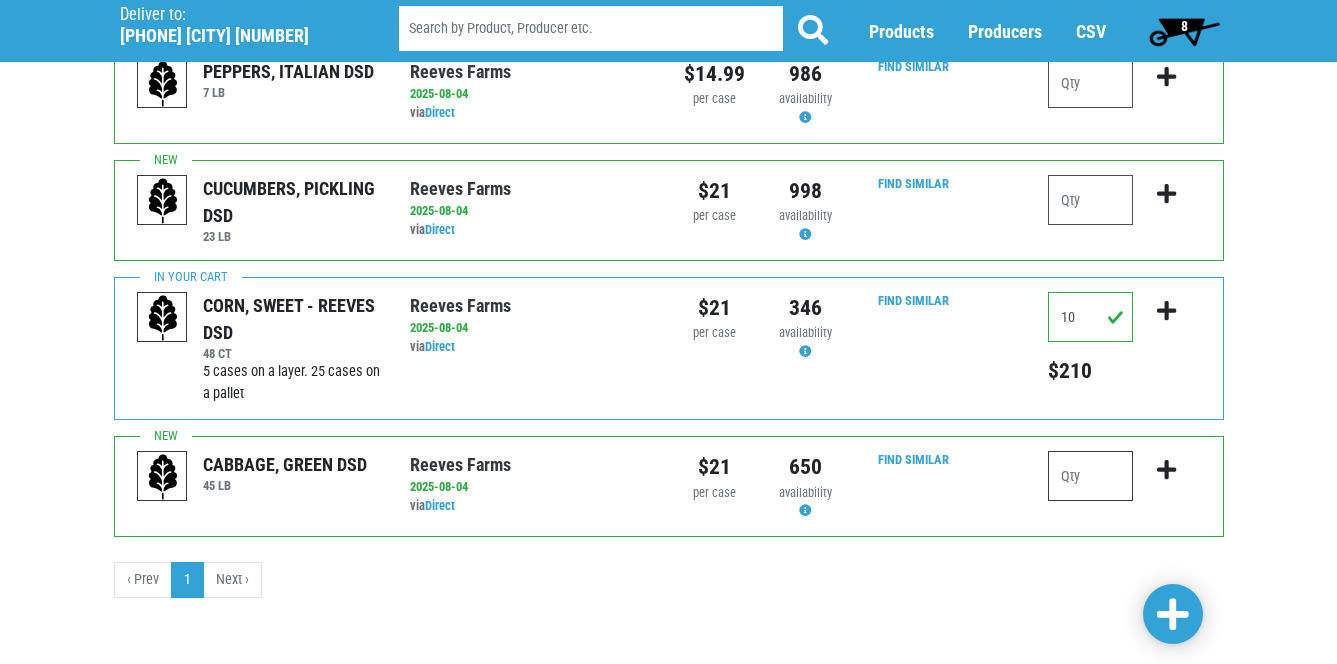 click at bounding box center (1090, 476) 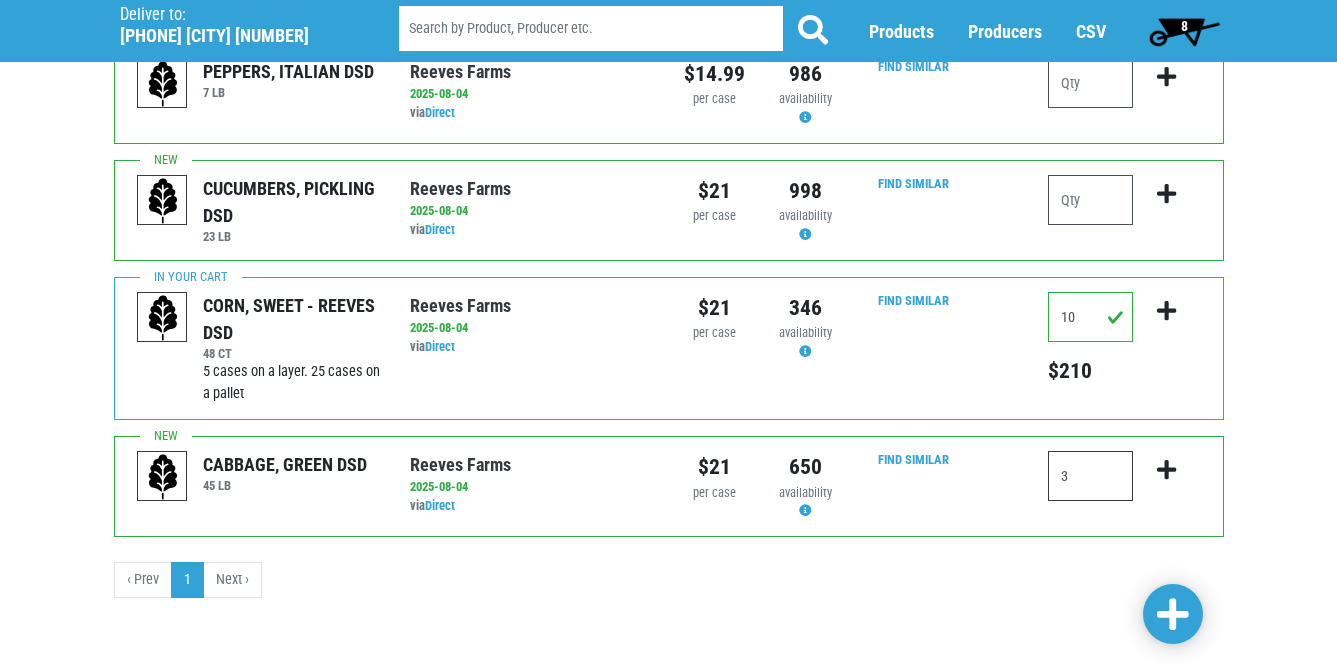 type on "3" 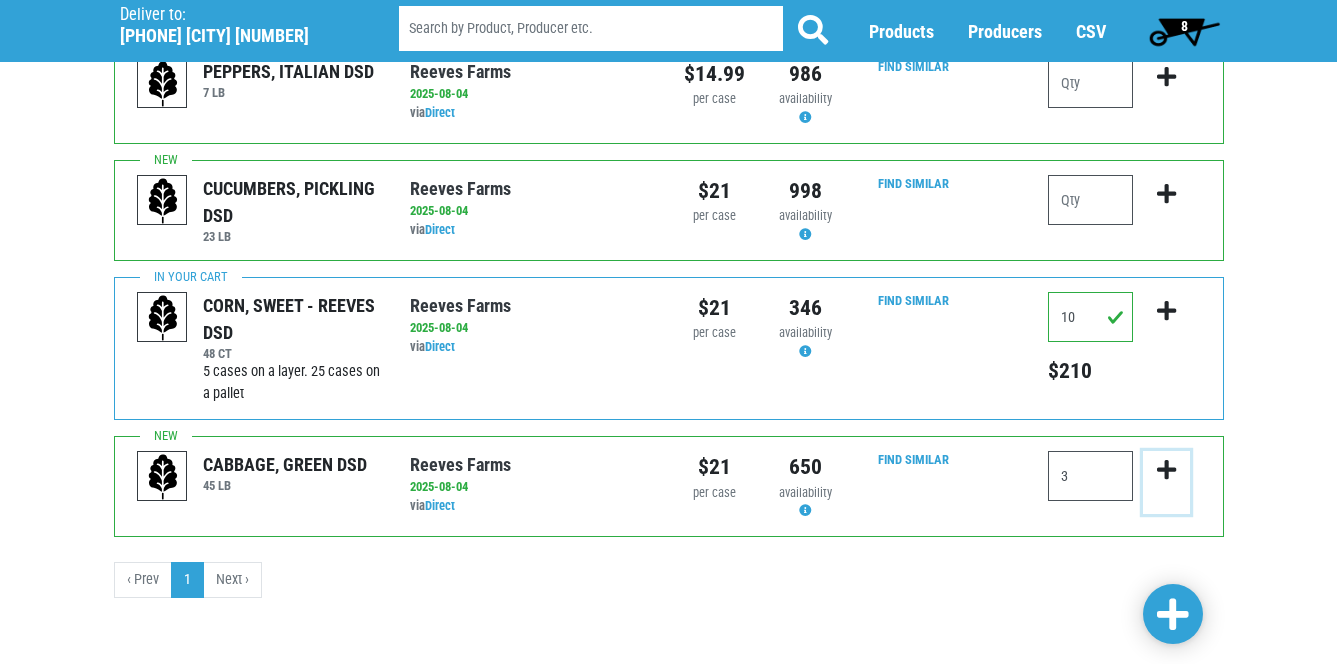 click at bounding box center (1166, 470) 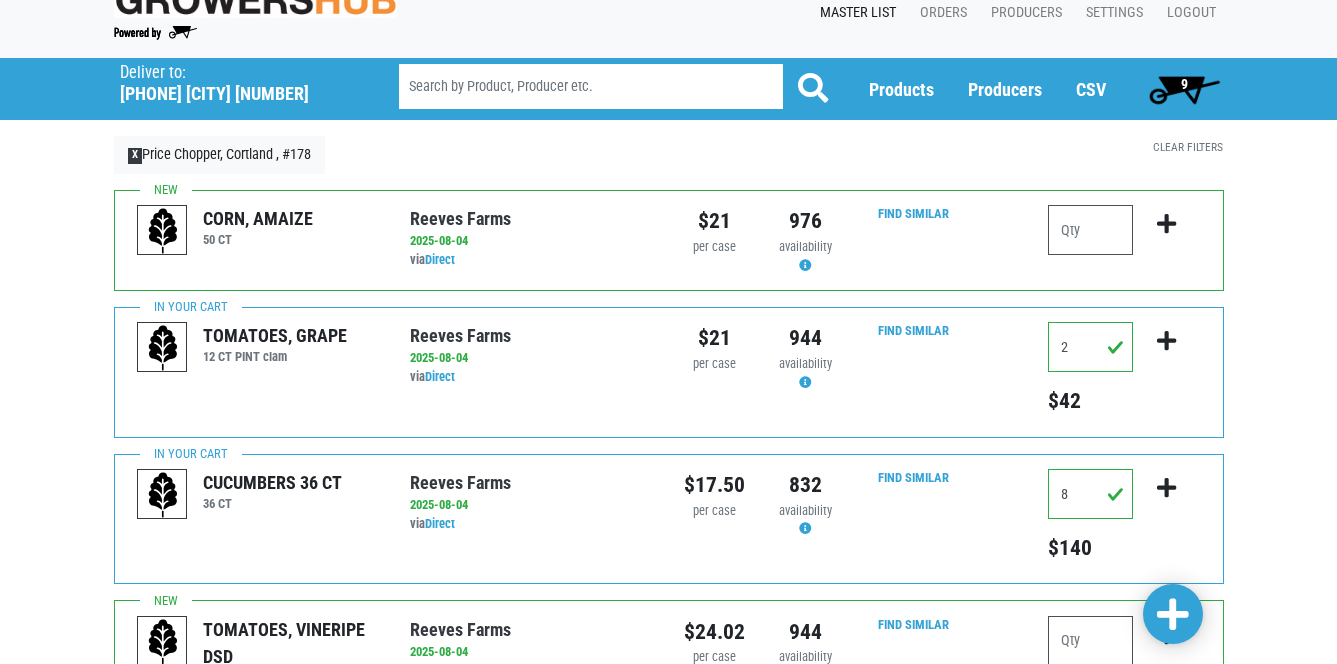 scroll, scrollTop: 25, scrollLeft: 0, axis: vertical 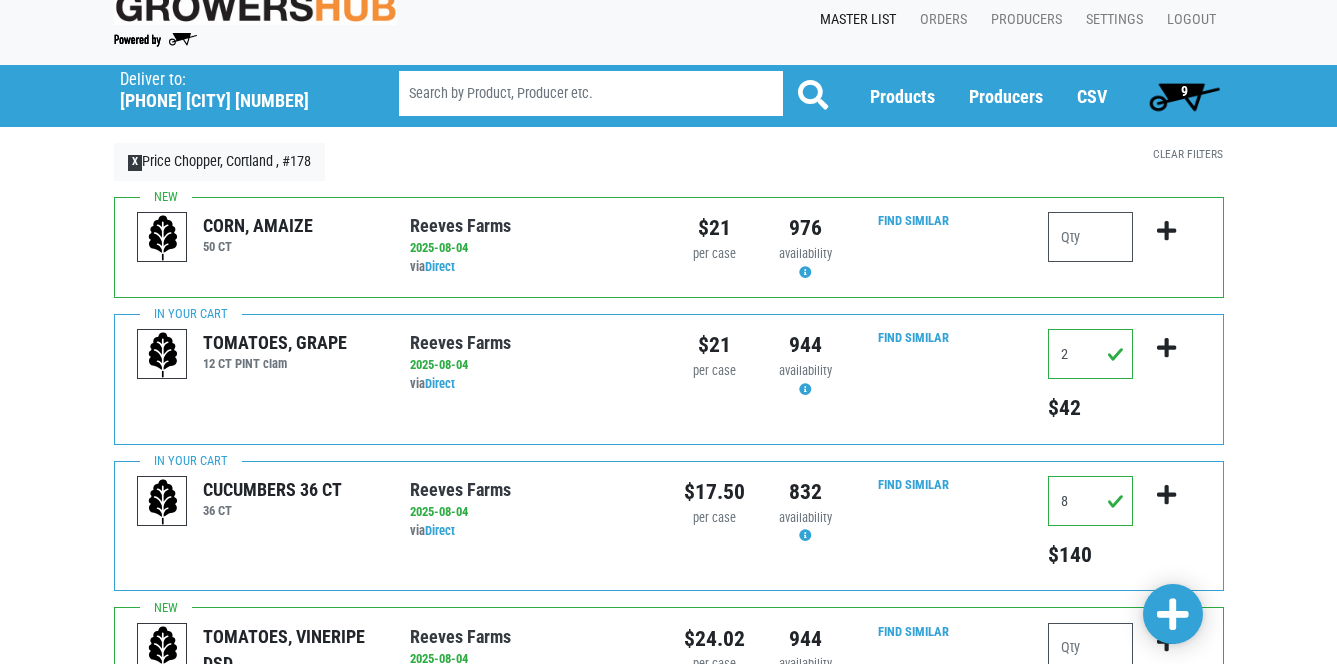 click on "9" at bounding box center [1184, 91] 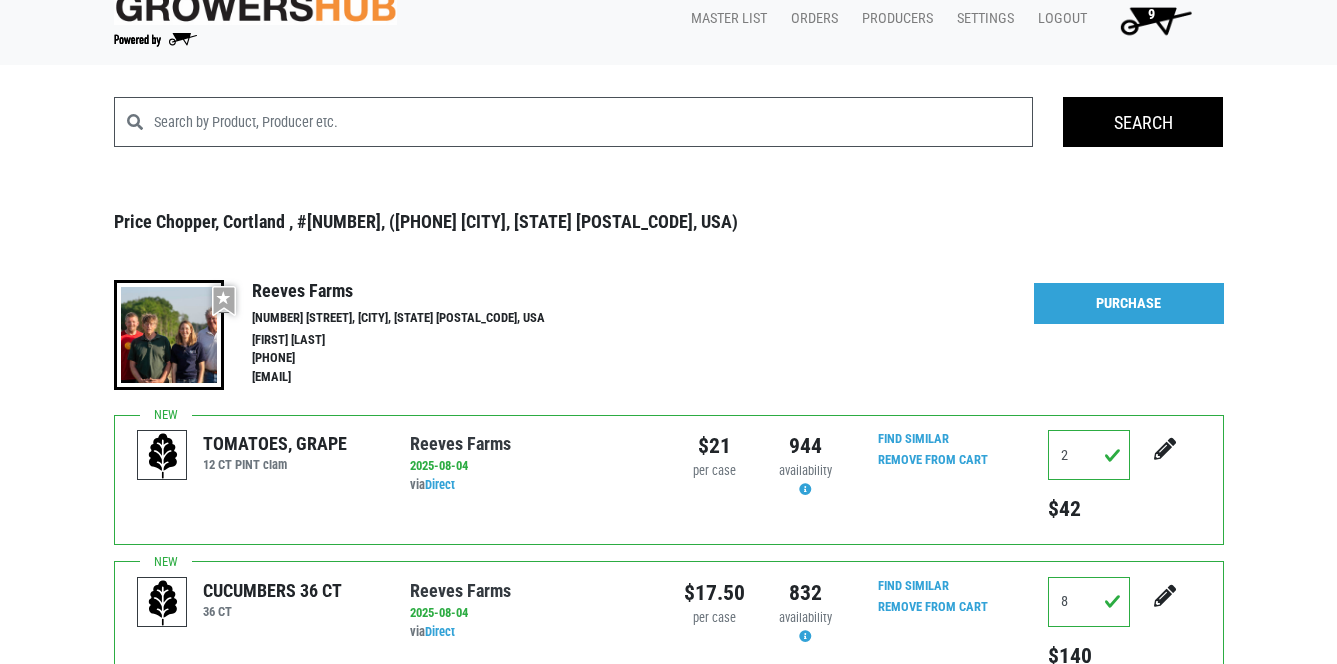 scroll, scrollTop: 0, scrollLeft: 0, axis: both 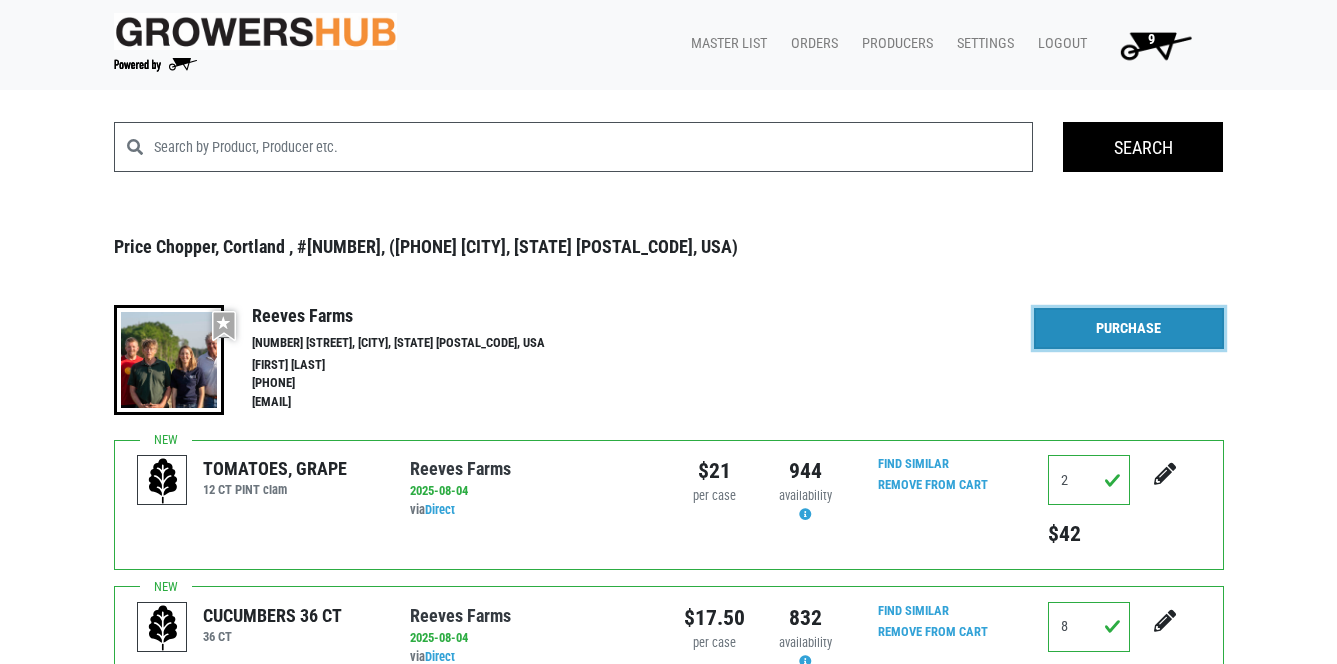 click on "Purchase" at bounding box center (1129, 329) 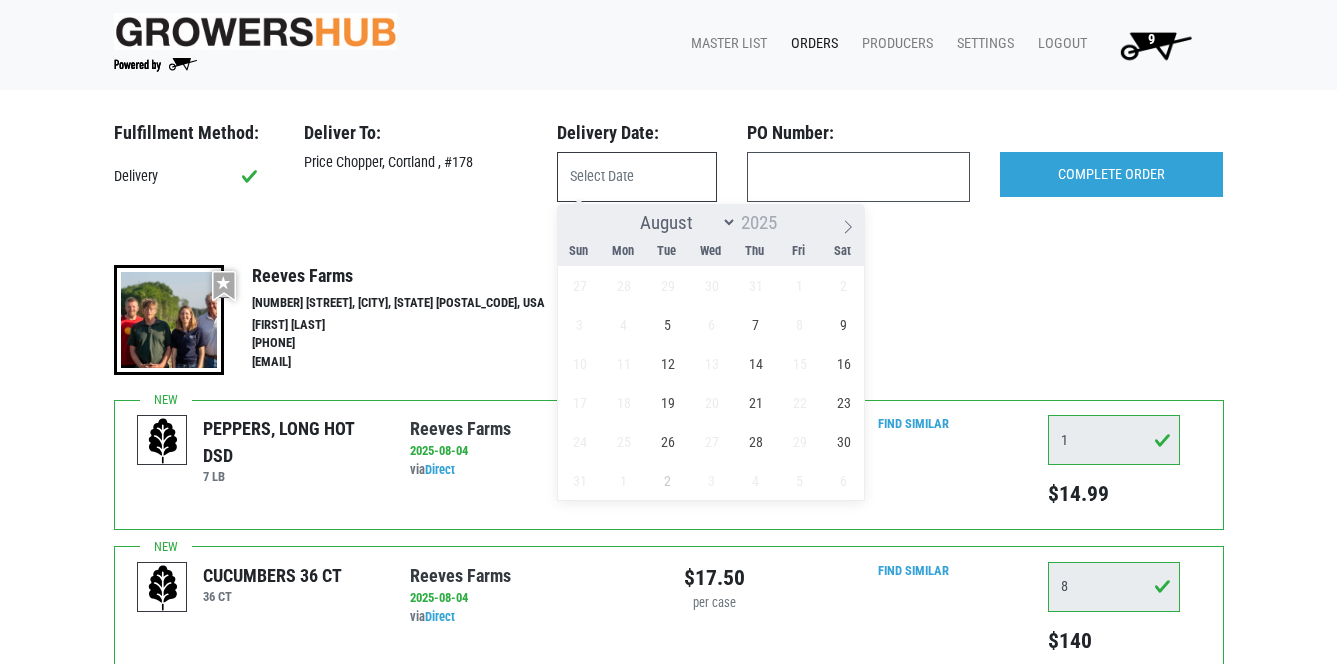 click at bounding box center [637, 177] 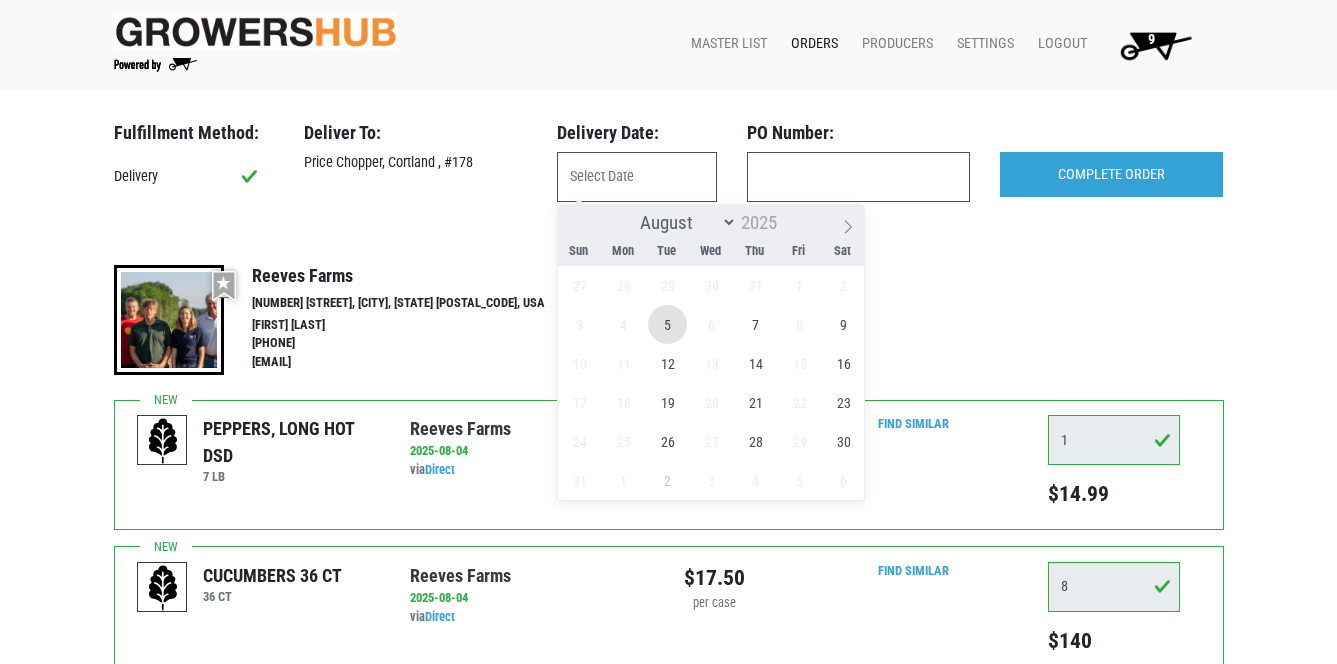 click on "5" at bounding box center (667, 324) 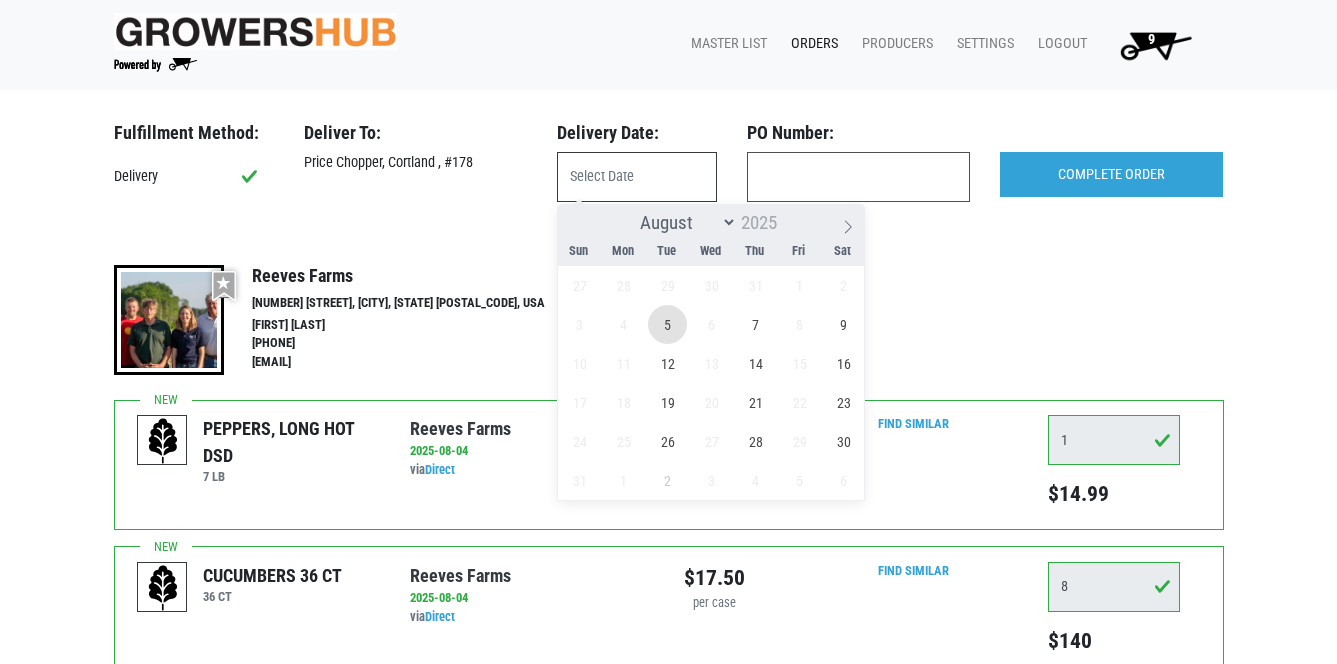 type on "2025-08-05" 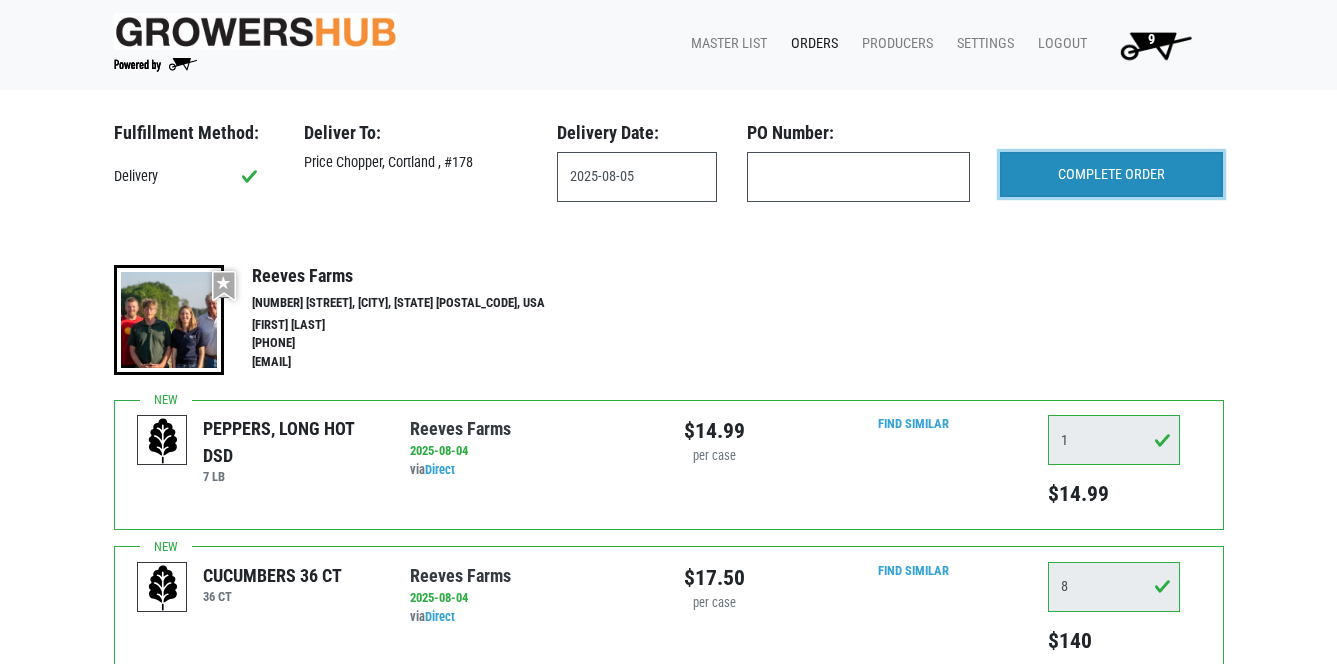 click on "COMPLETE ORDER" at bounding box center [1111, 175] 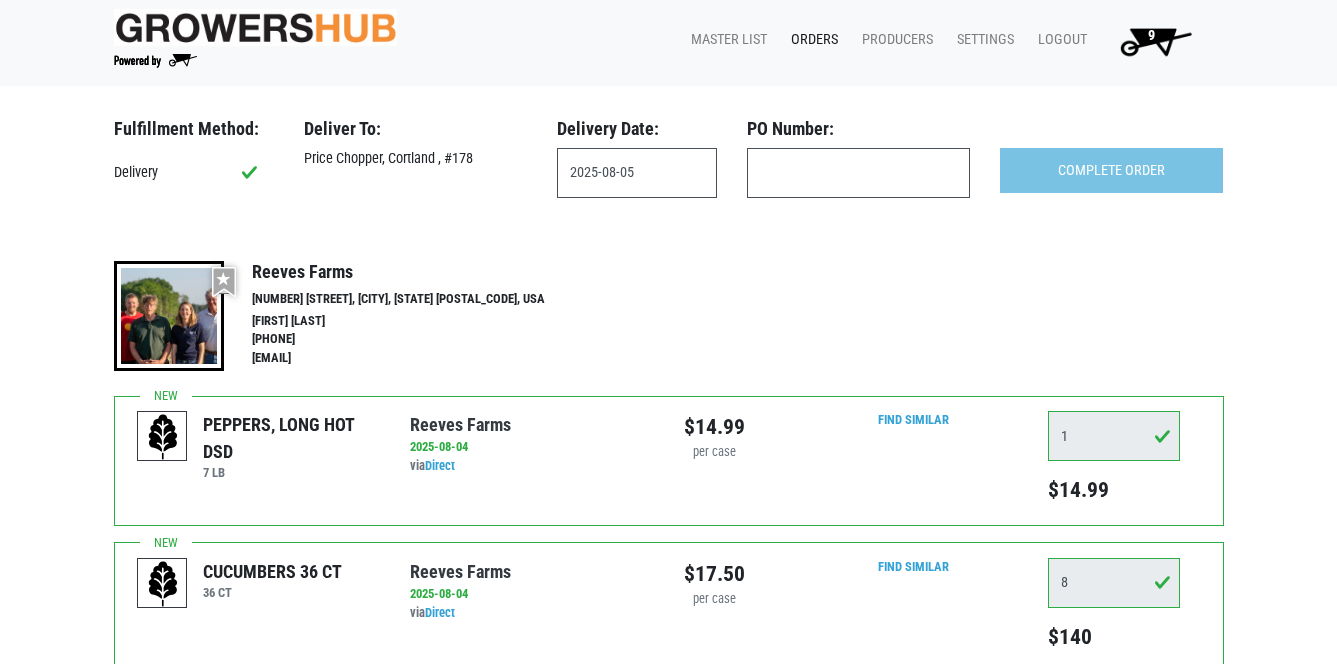 scroll, scrollTop: 0, scrollLeft: 0, axis: both 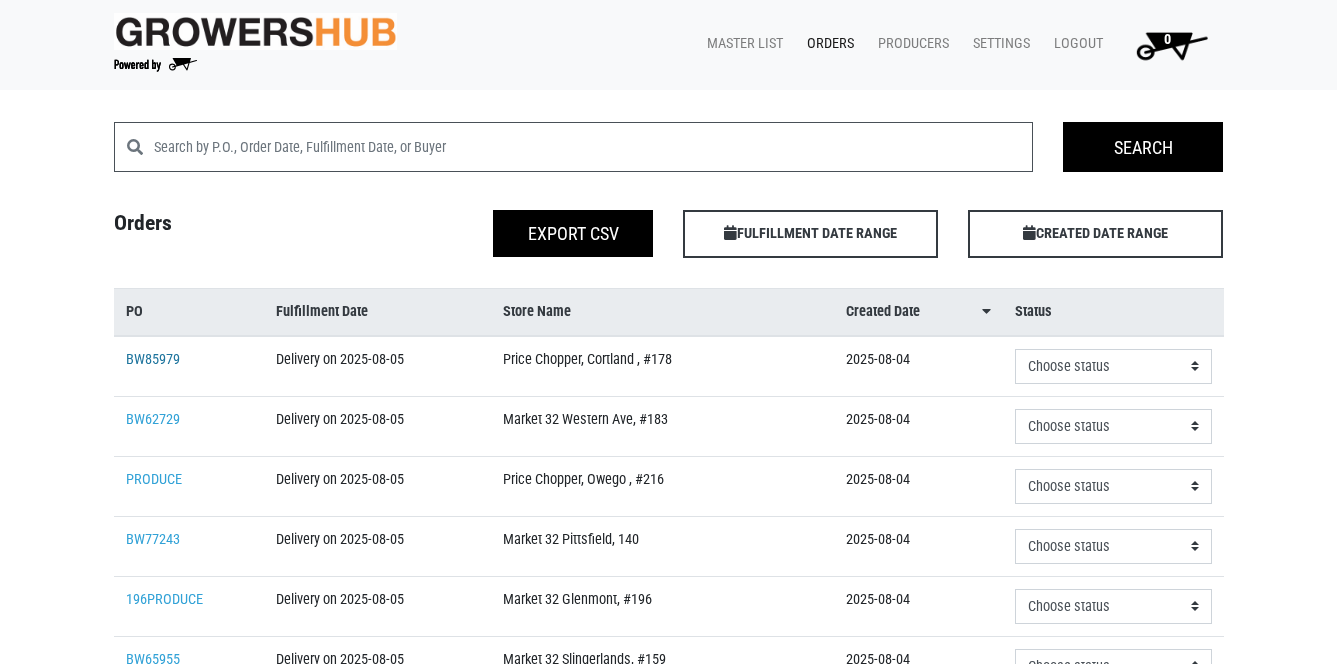 click on "BW85979" at bounding box center (153, 359) 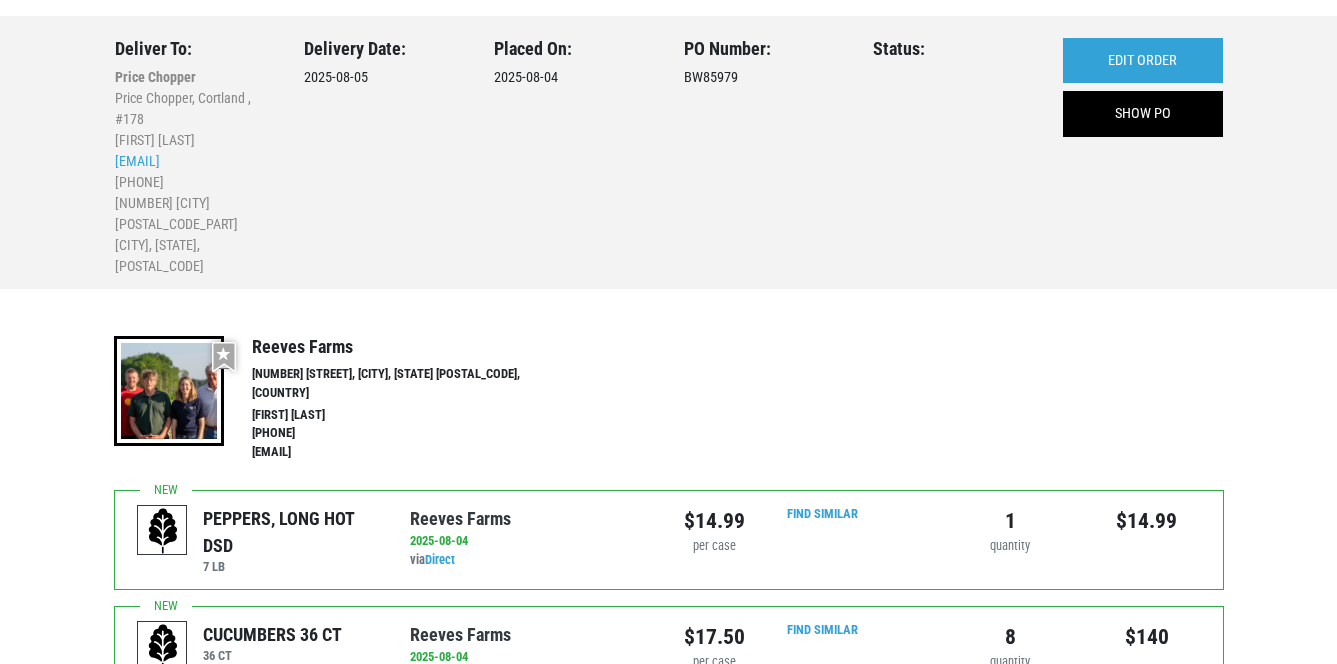 scroll, scrollTop: 0, scrollLeft: 0, axis: both 